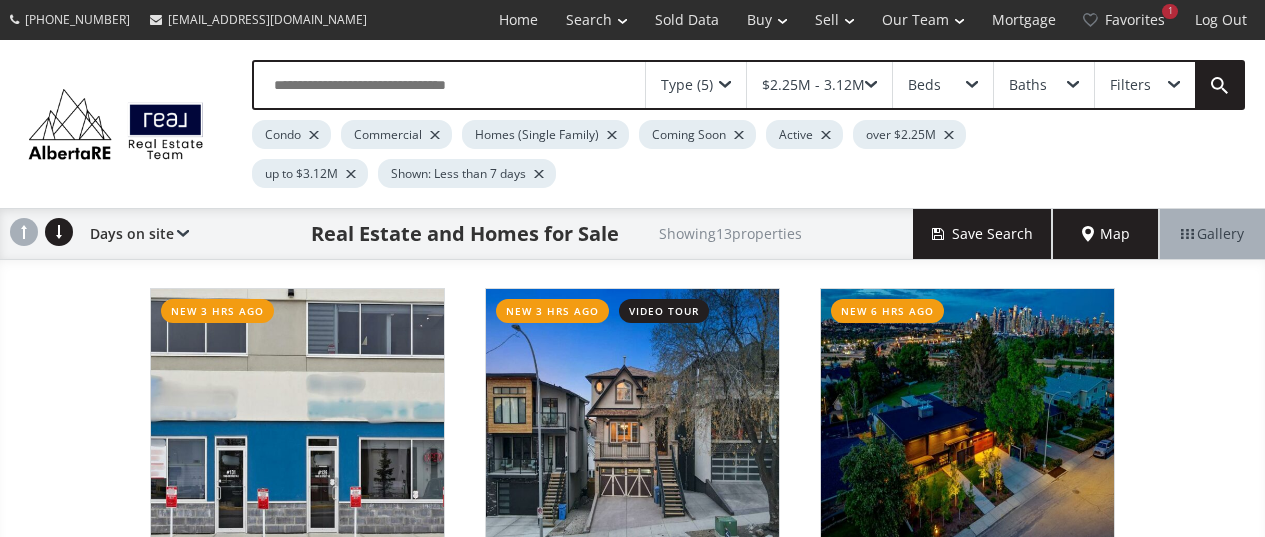 scroll, scrollTop: 200, scrollLeft: 0, axis: vertical 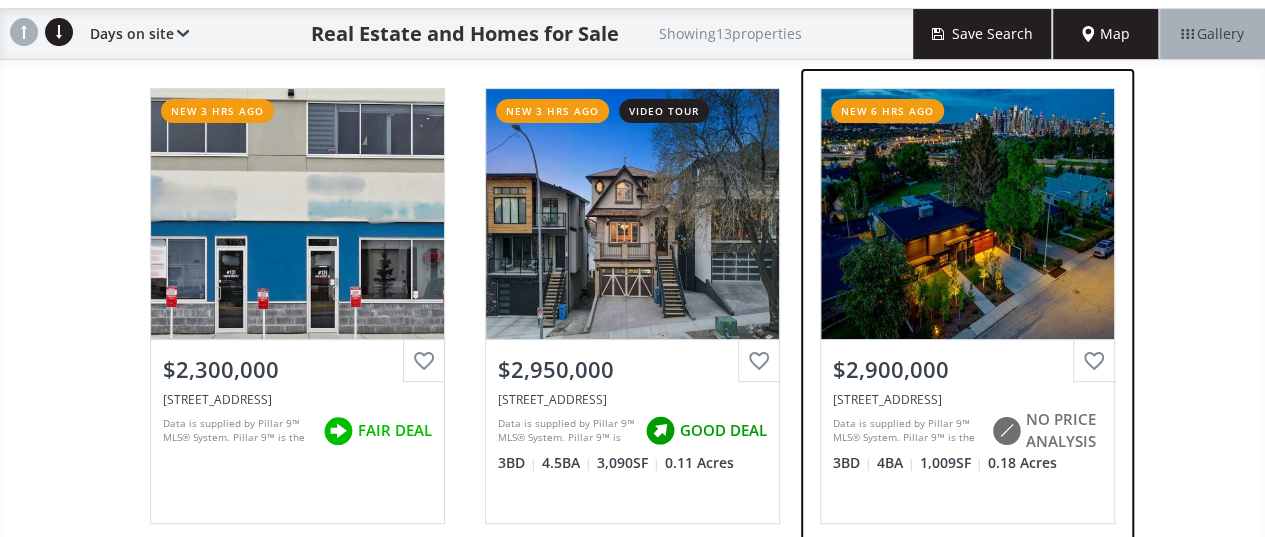 click on "$2,900,000" at bounding box center (967, 369) 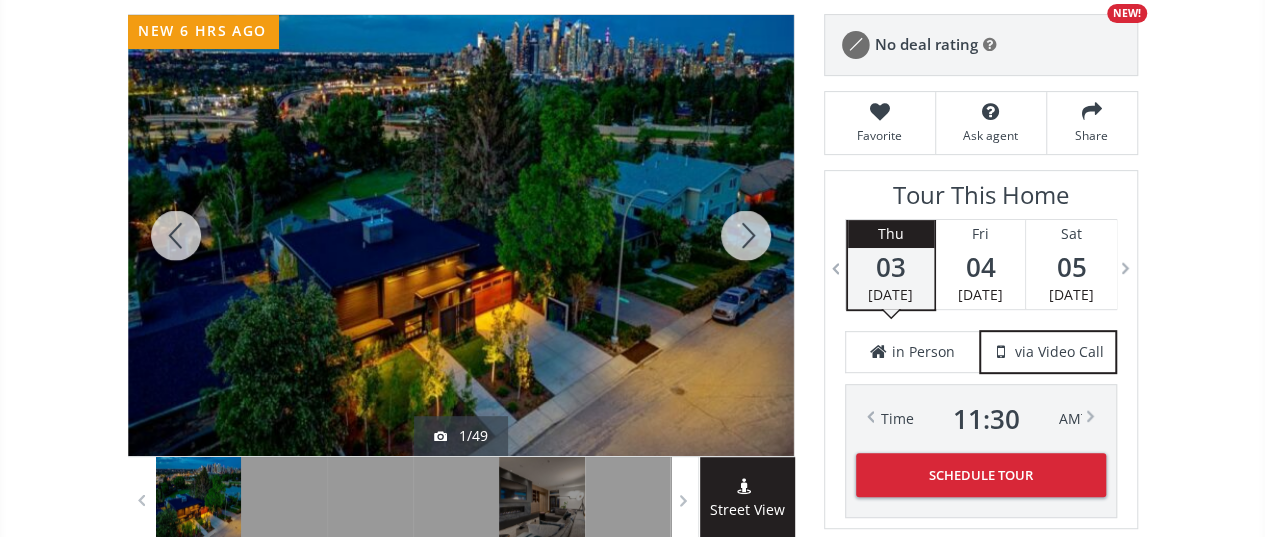 scroll, scrollTop: 300, scrollLeft: 0, axis: vertical 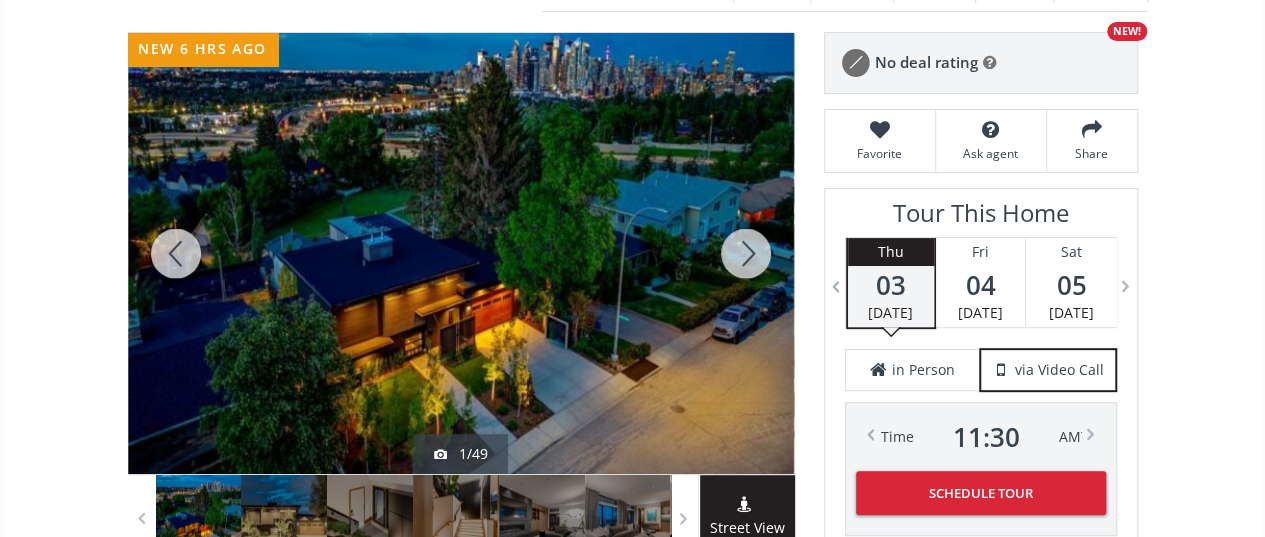 click at bounding box center [746, 253] 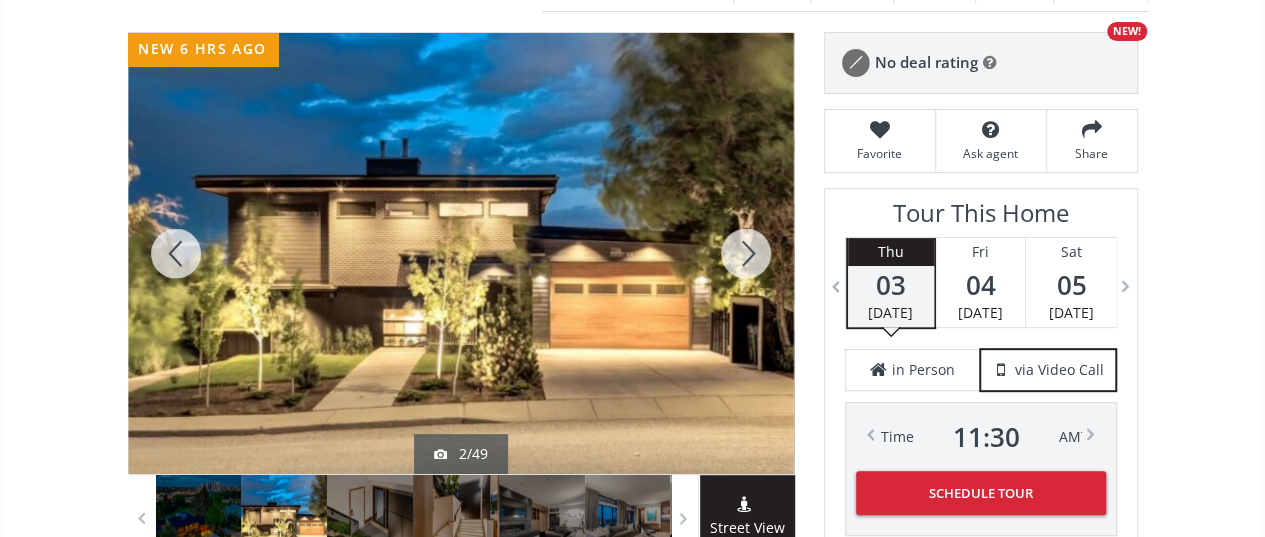 click at bounding box center (746, 253) 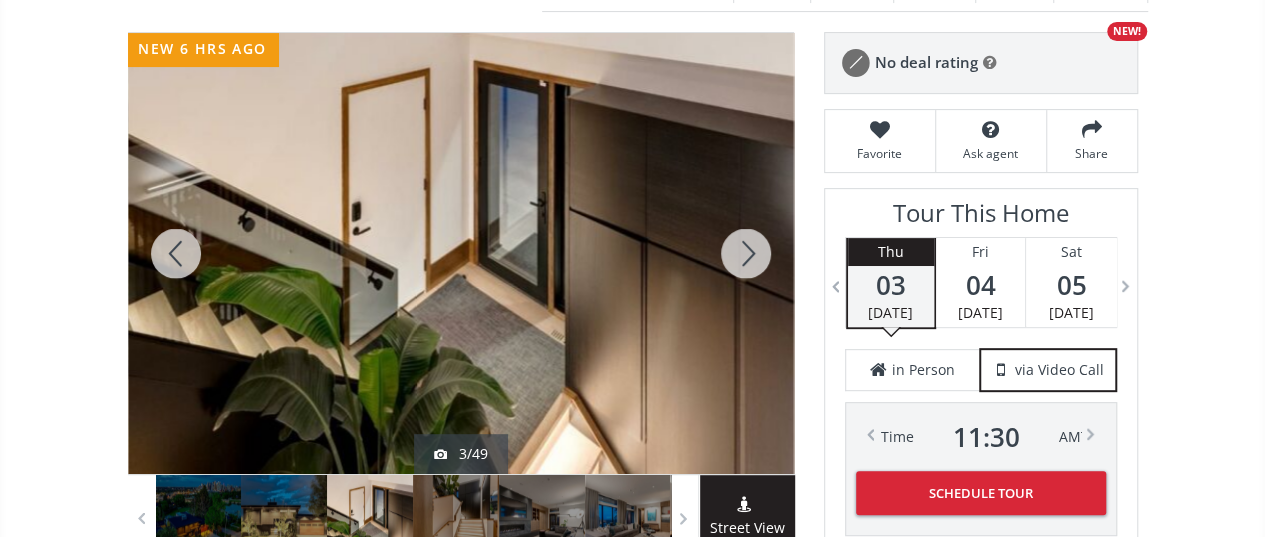 click at bounding box center [746, 253] 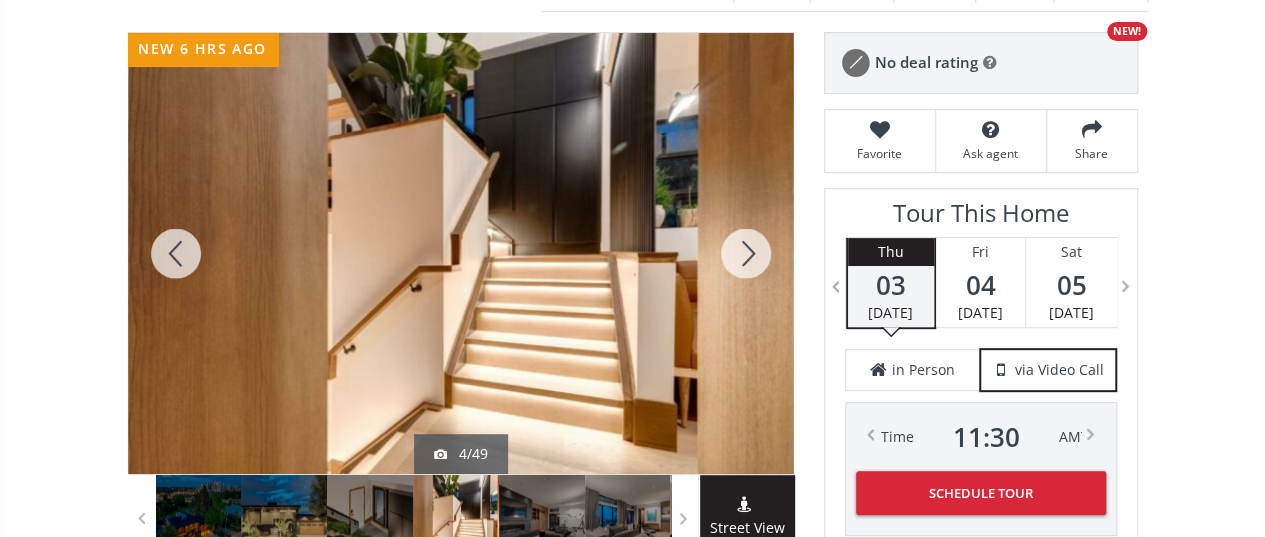 click at bounding box center (746, 253) 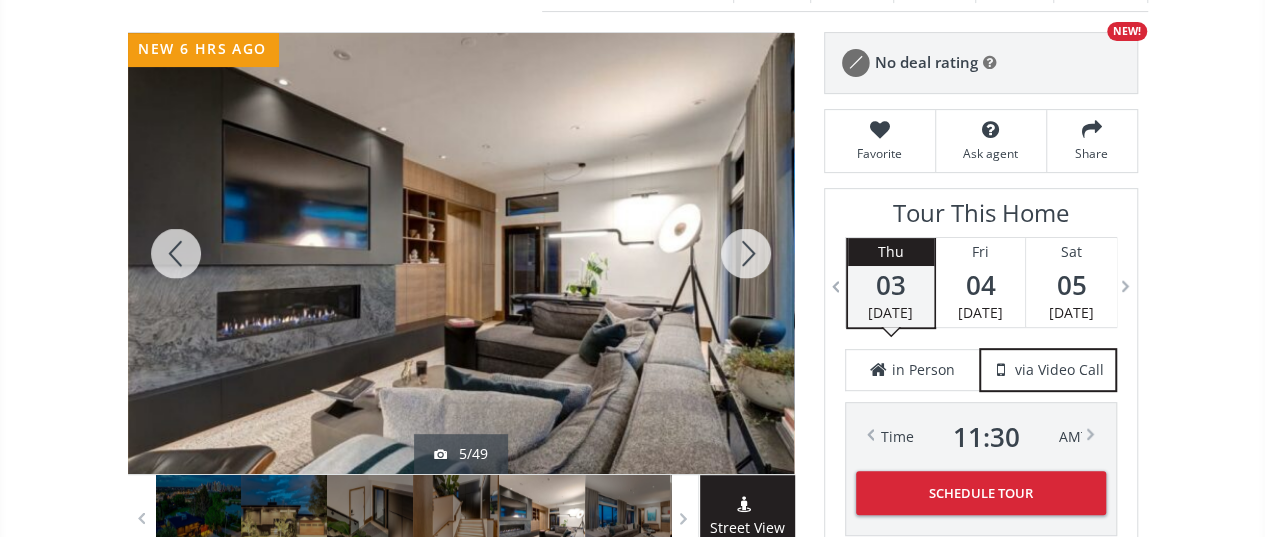 click at bounding box center [746, 253] 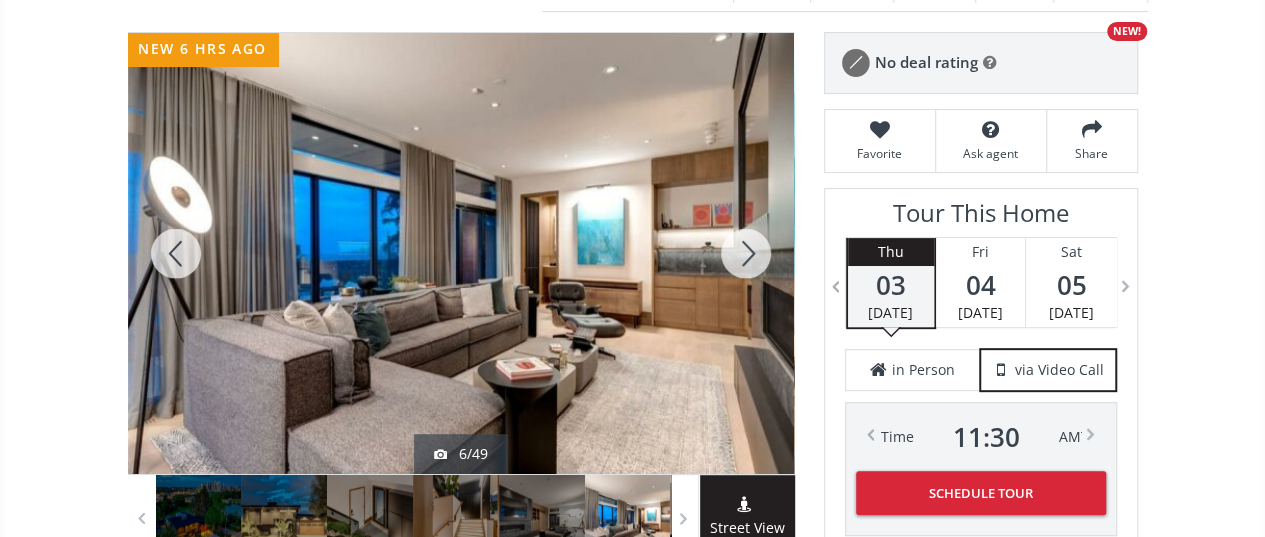 click at bounding box center [746, 253] 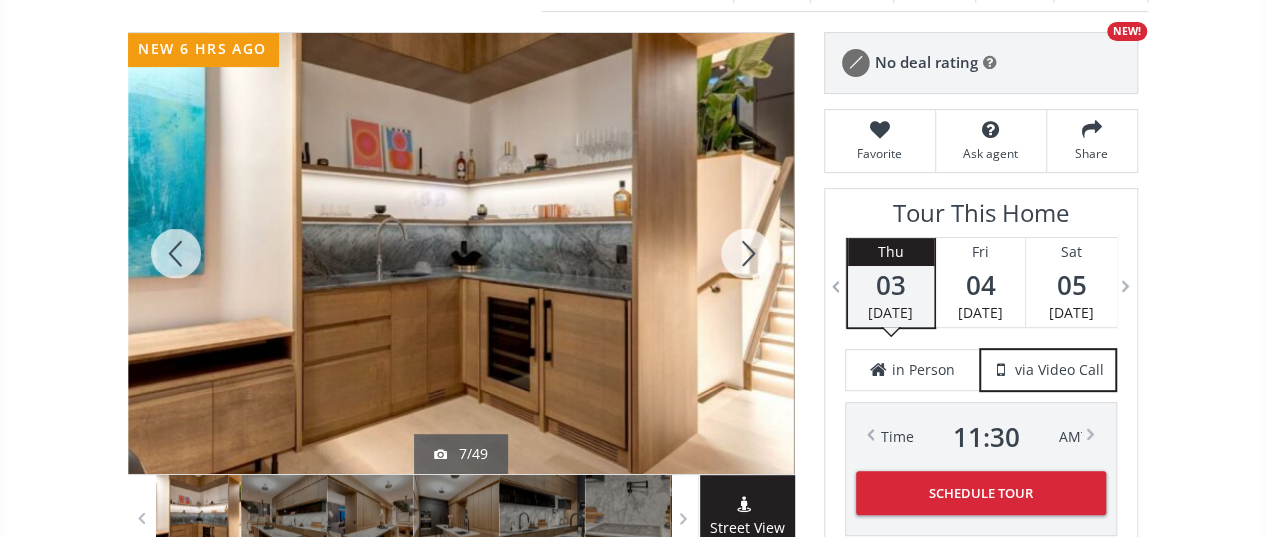 click at bounding box center [746, 253] 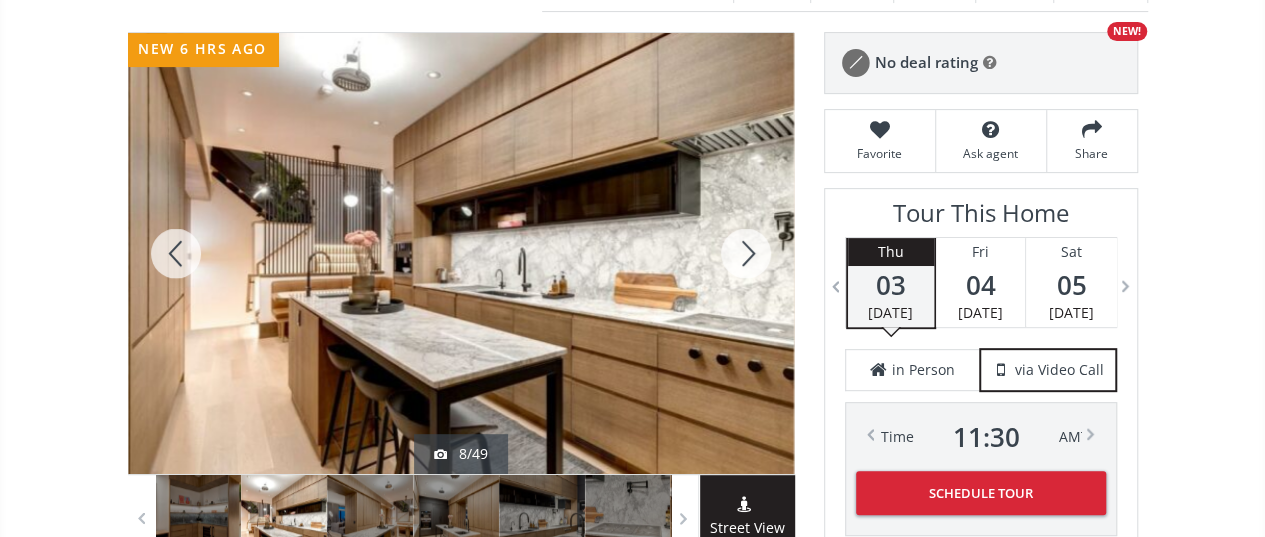 click at bounding box center (746, 253) 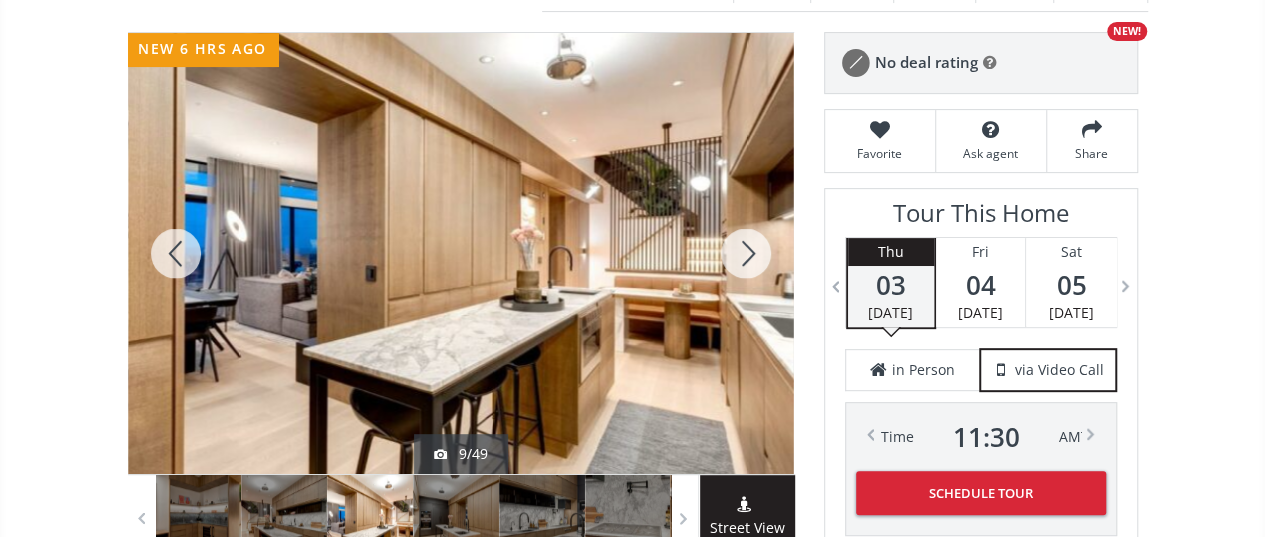 click at bounding box center [746, 253] 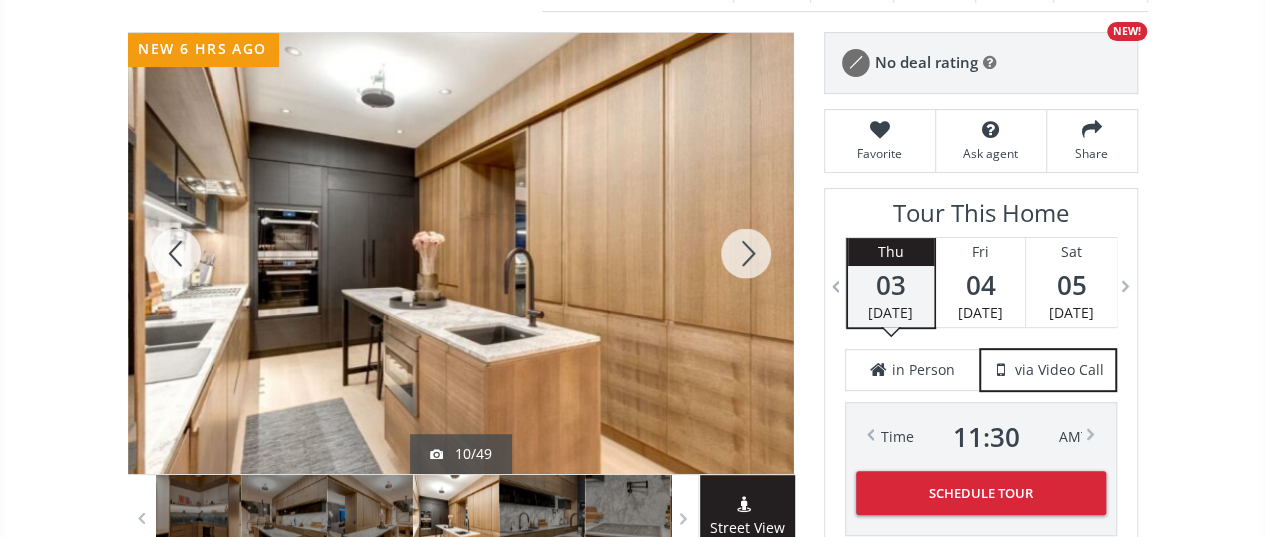 click at bounding box center (746, 253) 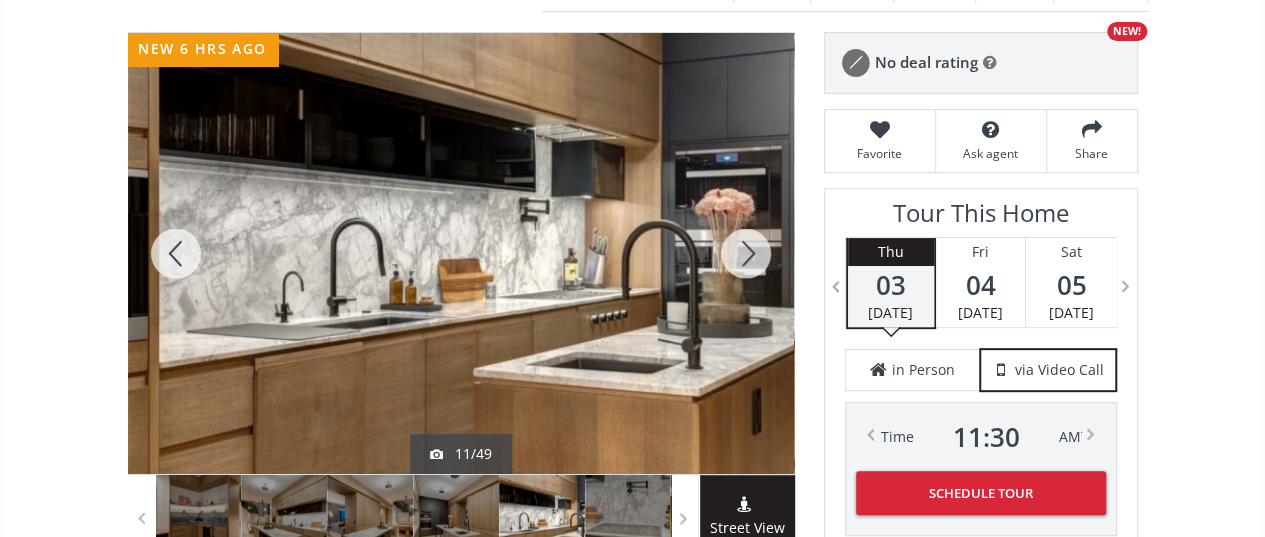 click at bounding box center (746, 253) 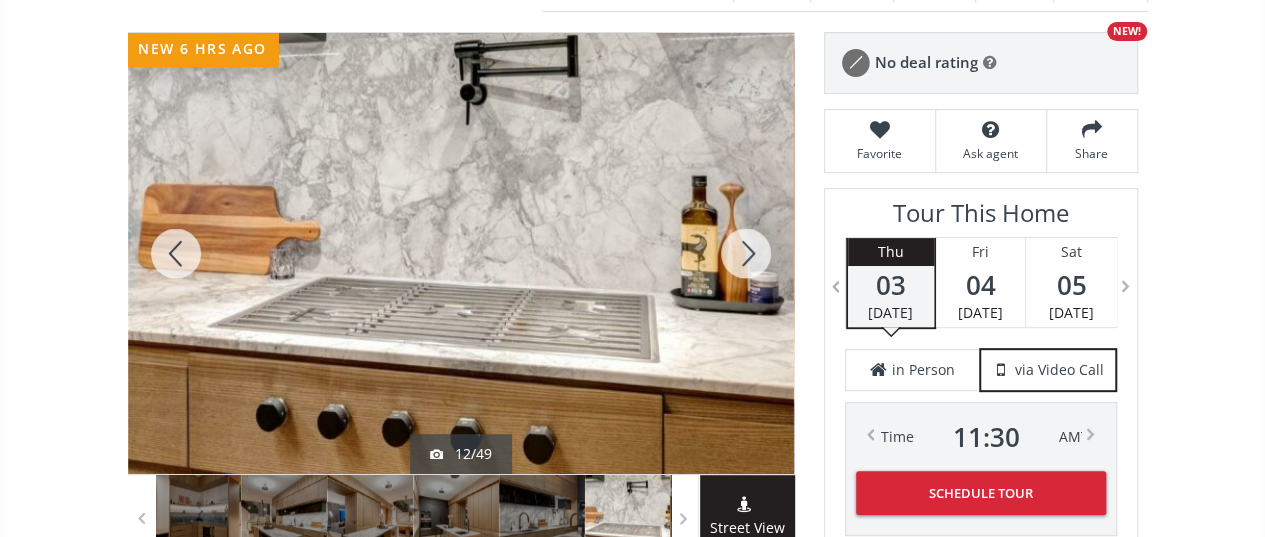 click at bounding box center [746, 253] 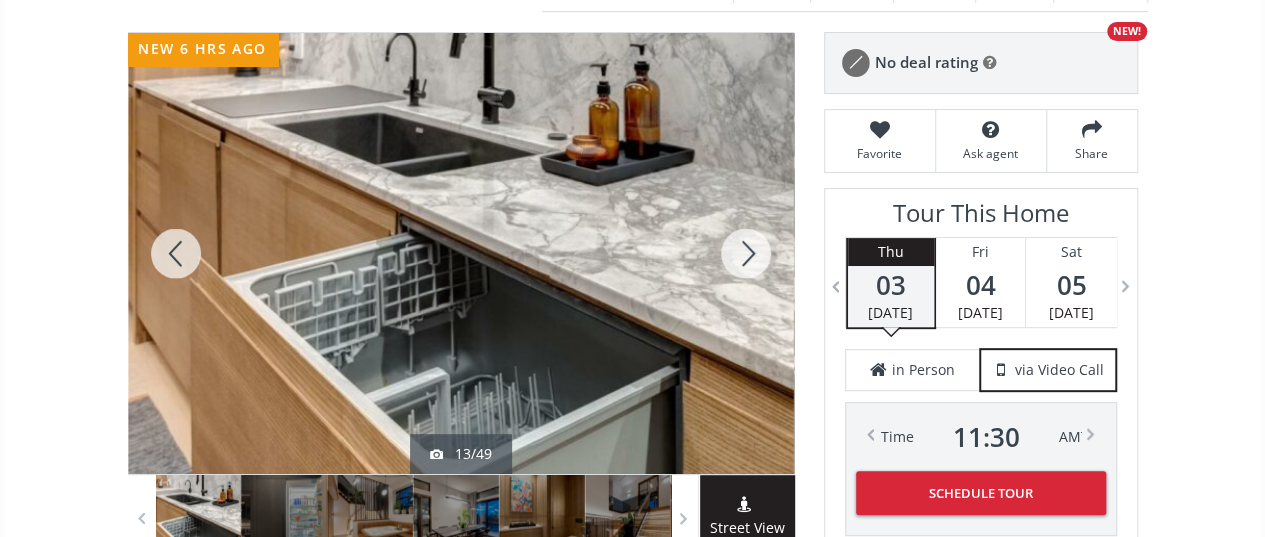 click at bounding box center [746, 253] 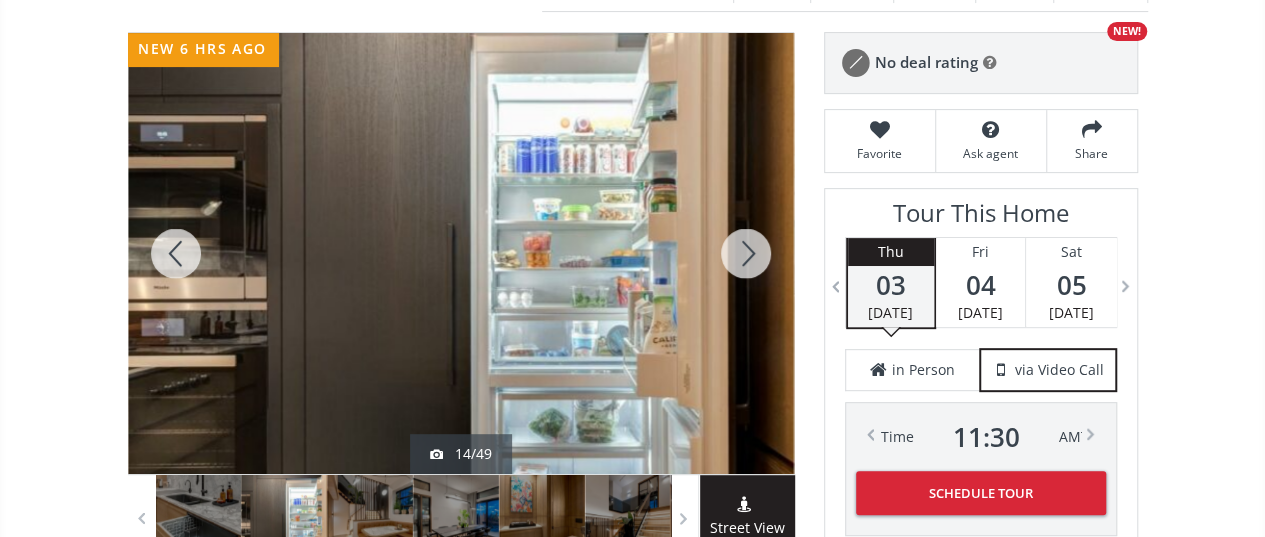 click at bounding box center [176, 253] 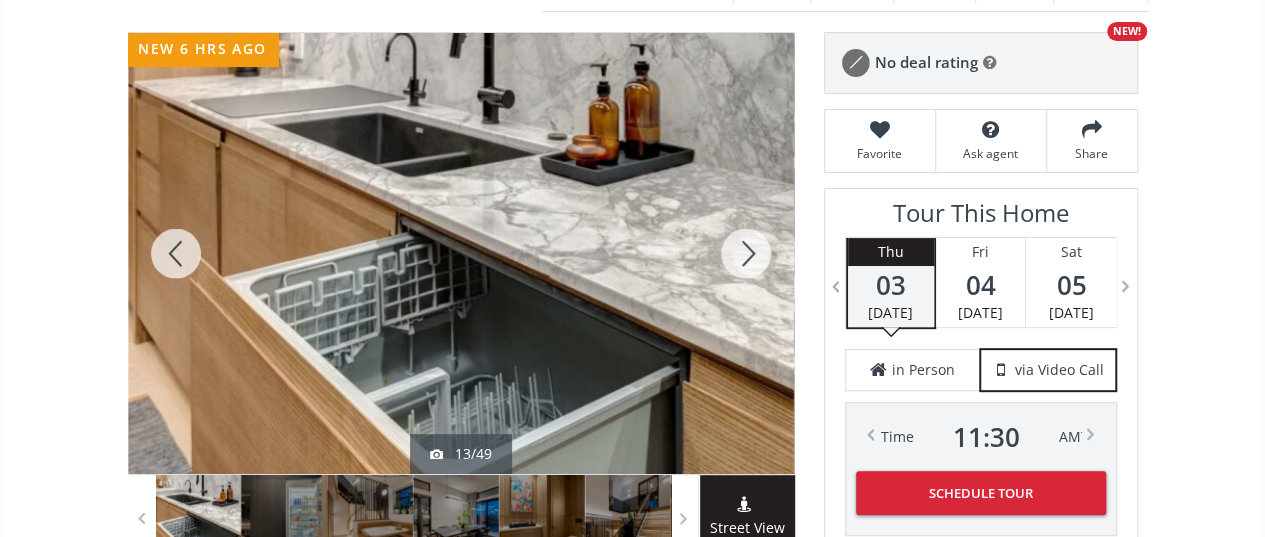 click at bounding box center (746, 253) 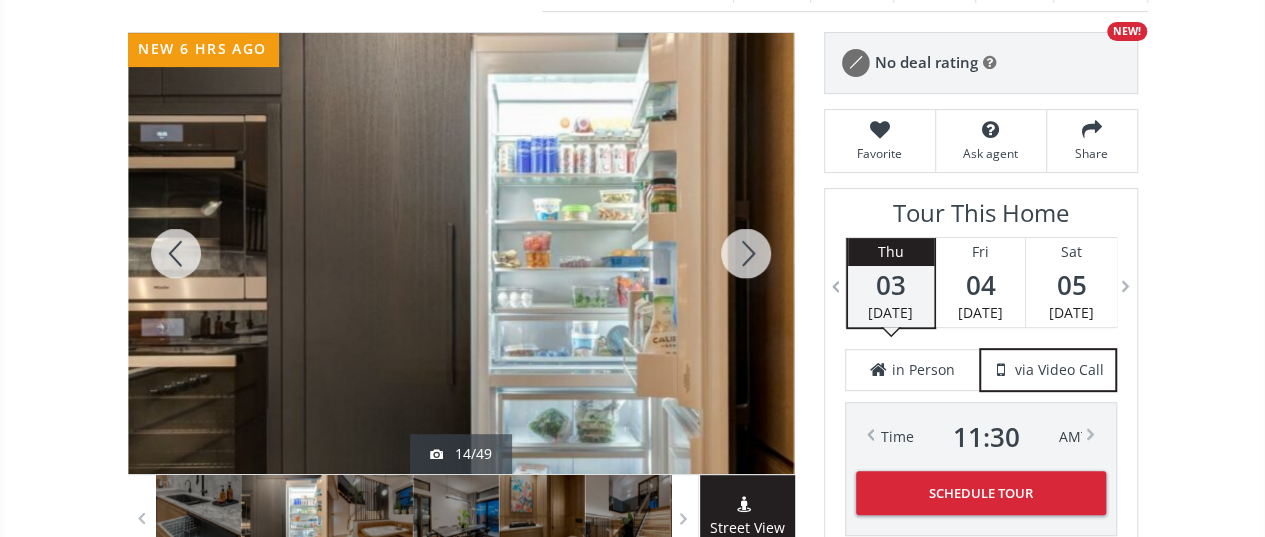 click at bounding box center (746, 253) 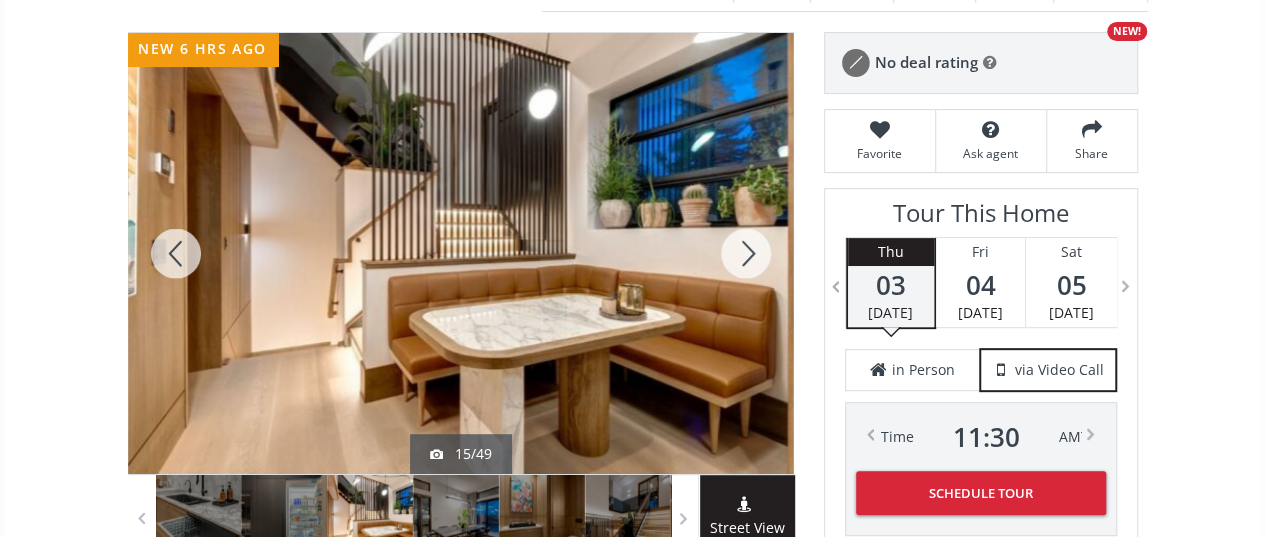 click at bounding box center [746, 253] 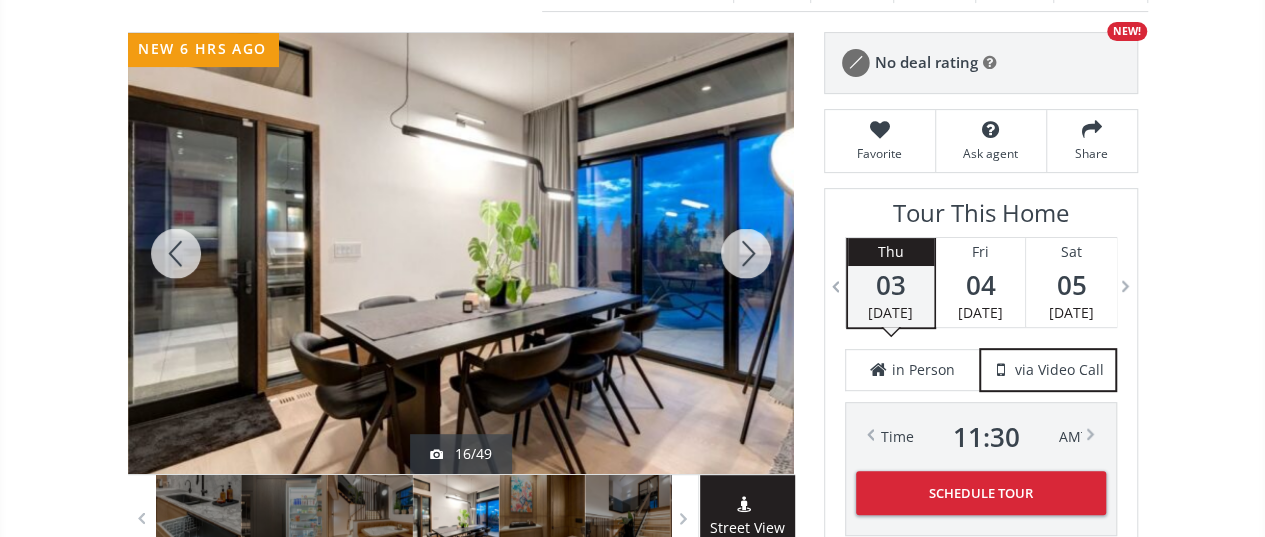click at bounding box center (746, 253) 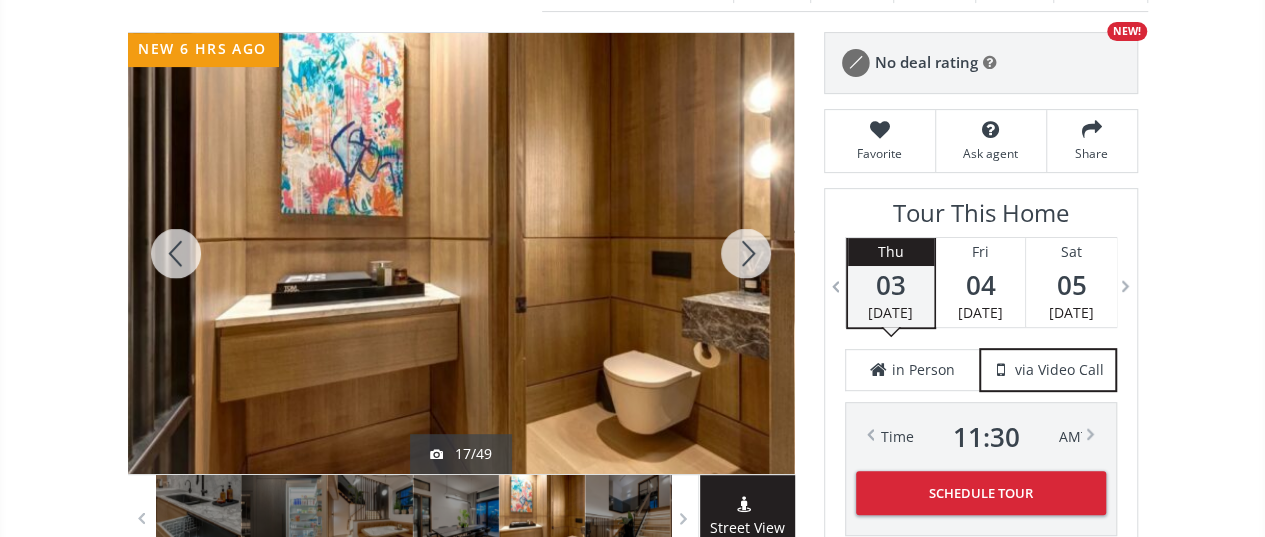 click at bounding box center [176, 253] 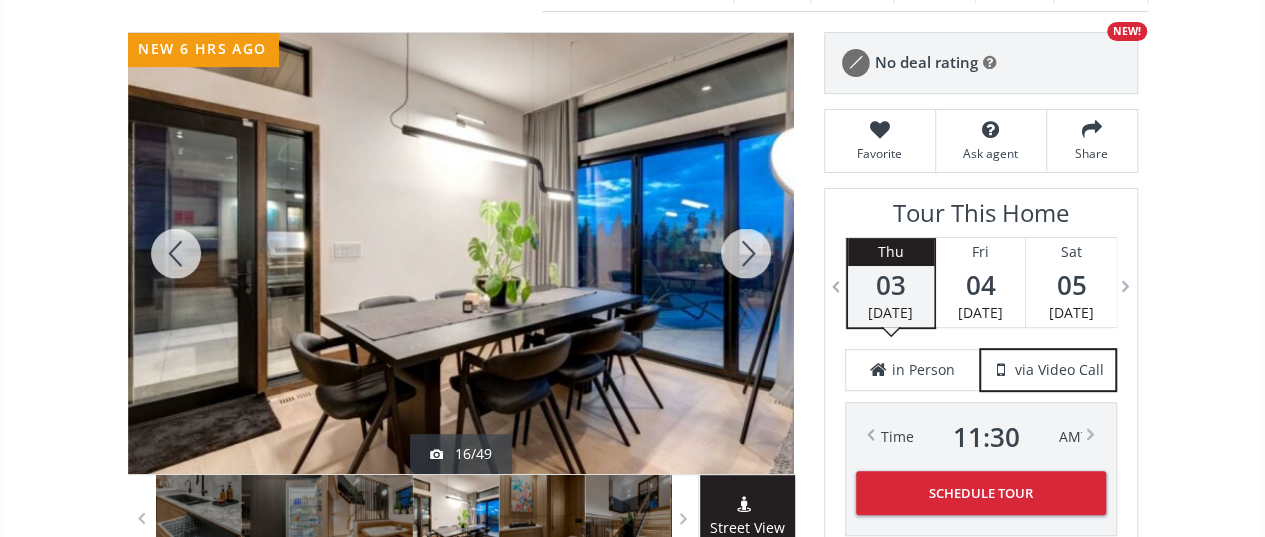 click at bounding box center [746, 253] 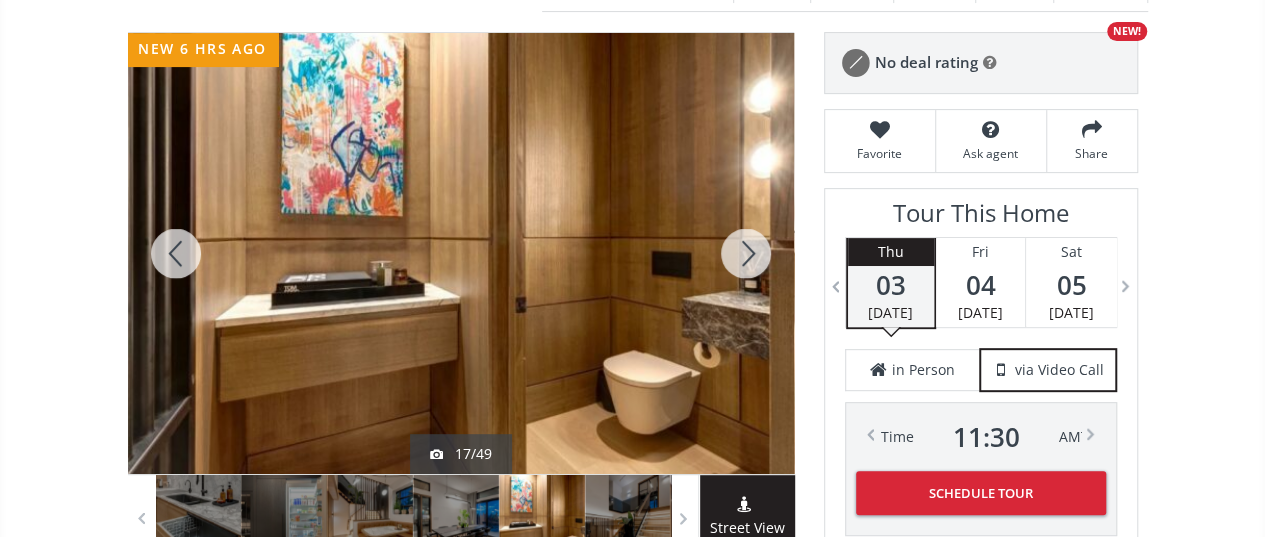 click at bounding box center (176, 253) 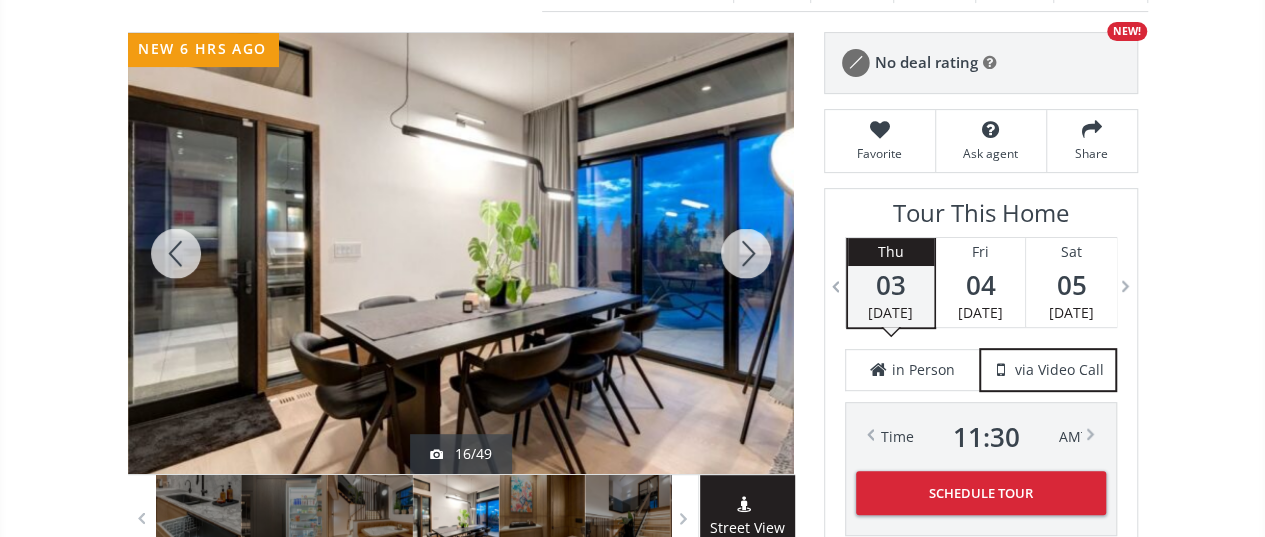 click at bounding box center [746, 253] 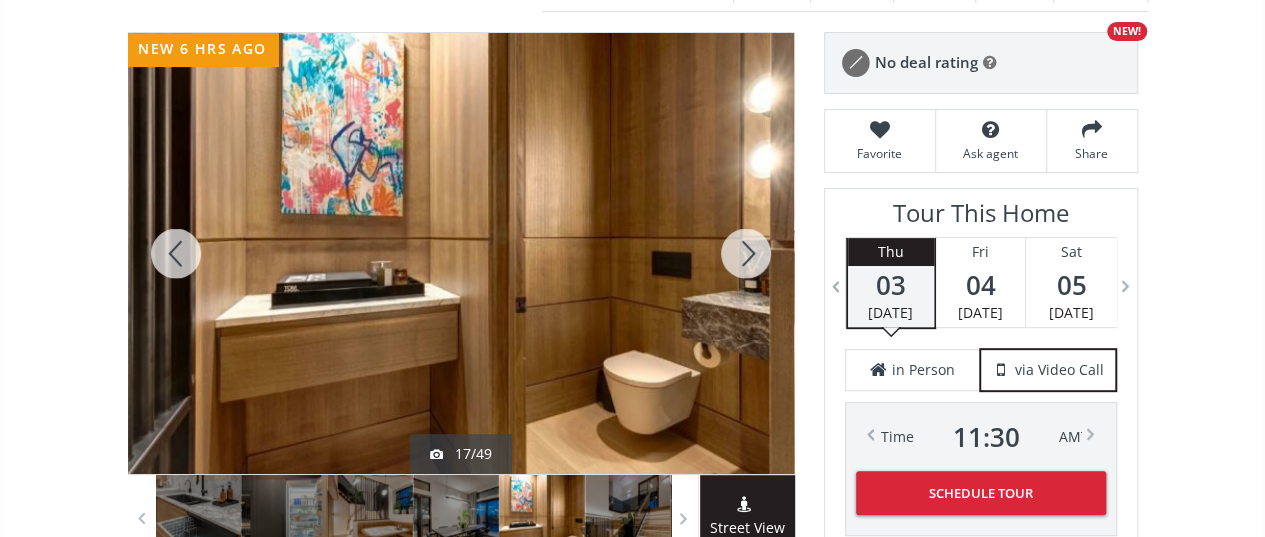 click at bounding box center [746, 253] 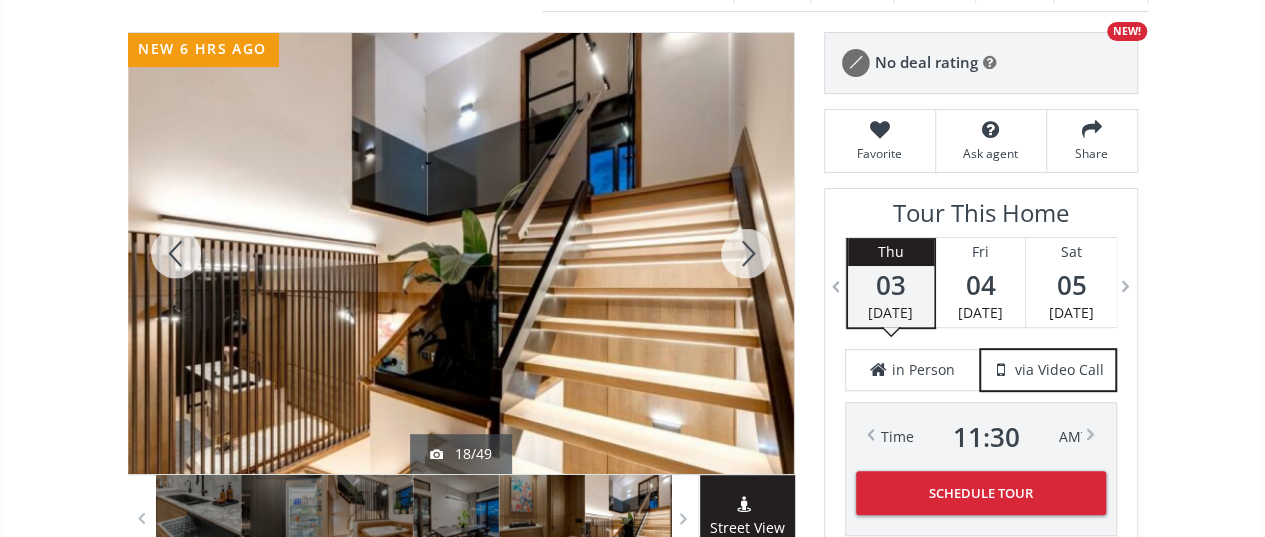 click at bounding box center [746, 253] 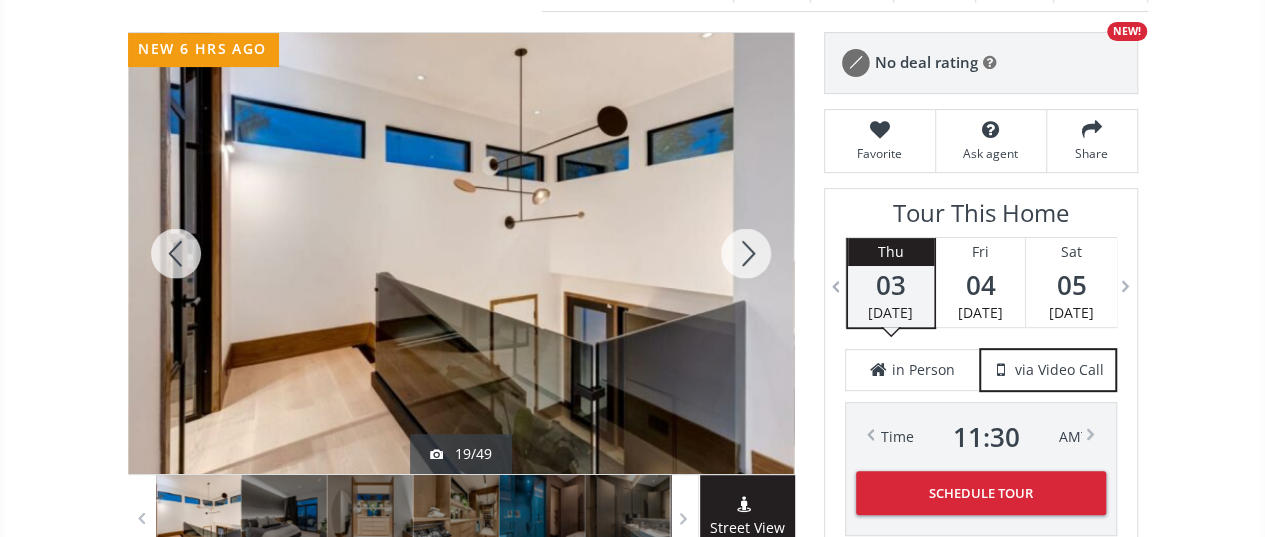 click at bounding box center (746, 253) 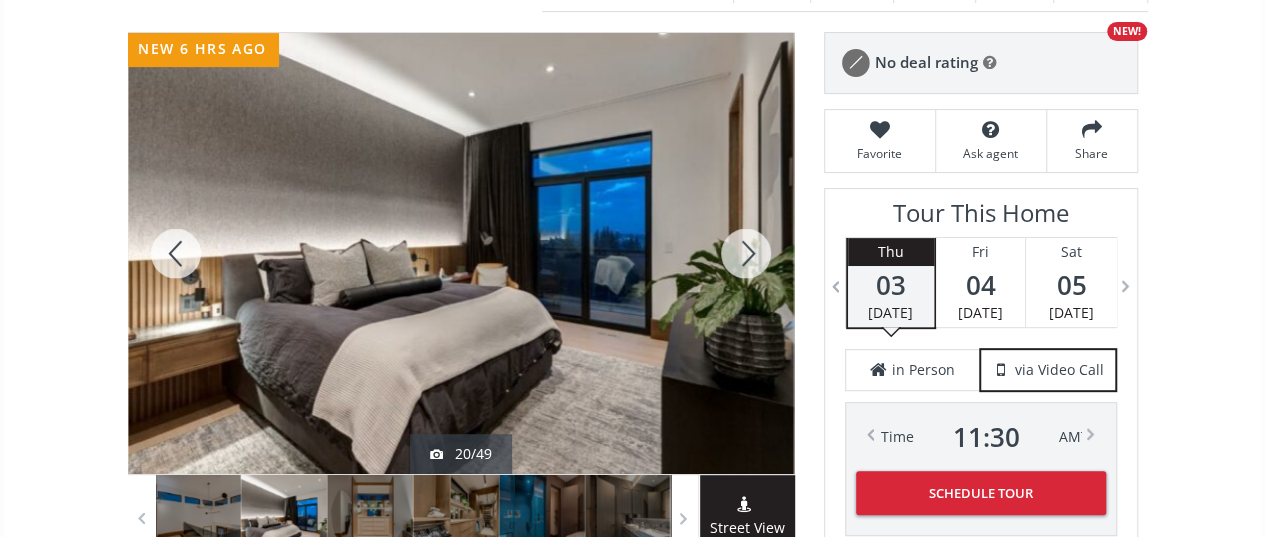 click at bounding box center [746, 253] 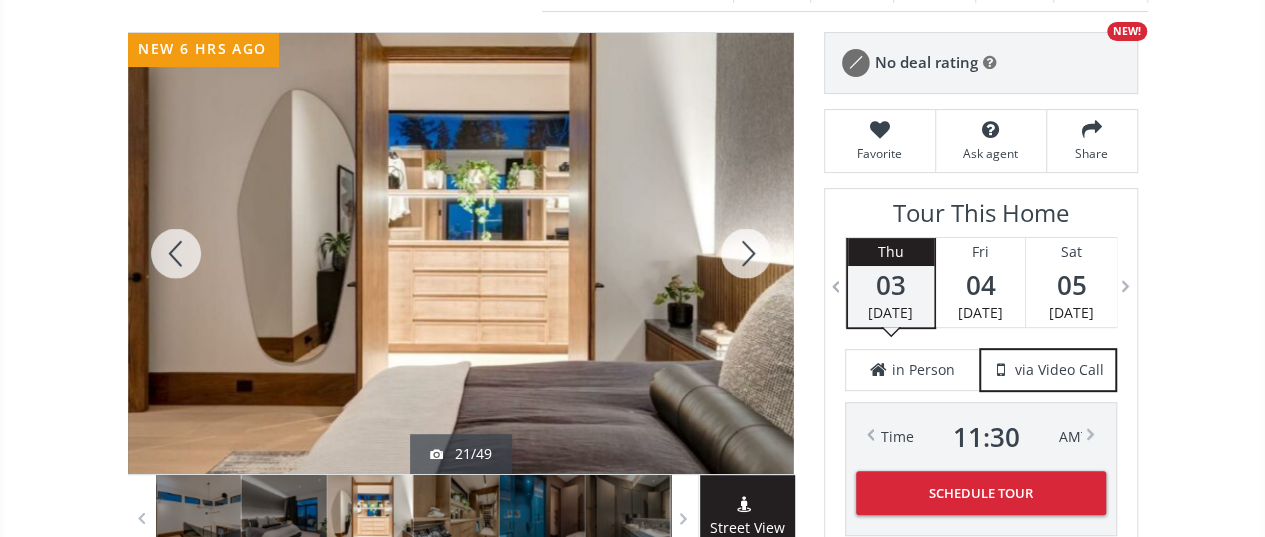click at bounding box center (746, 253) 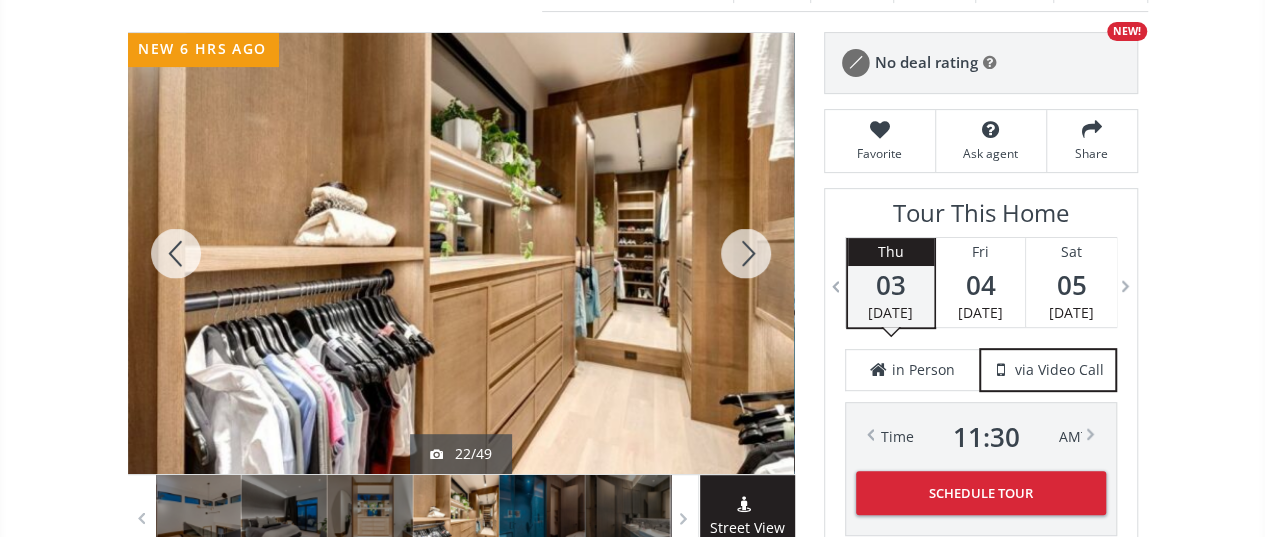click at bounding box center [176, 253] 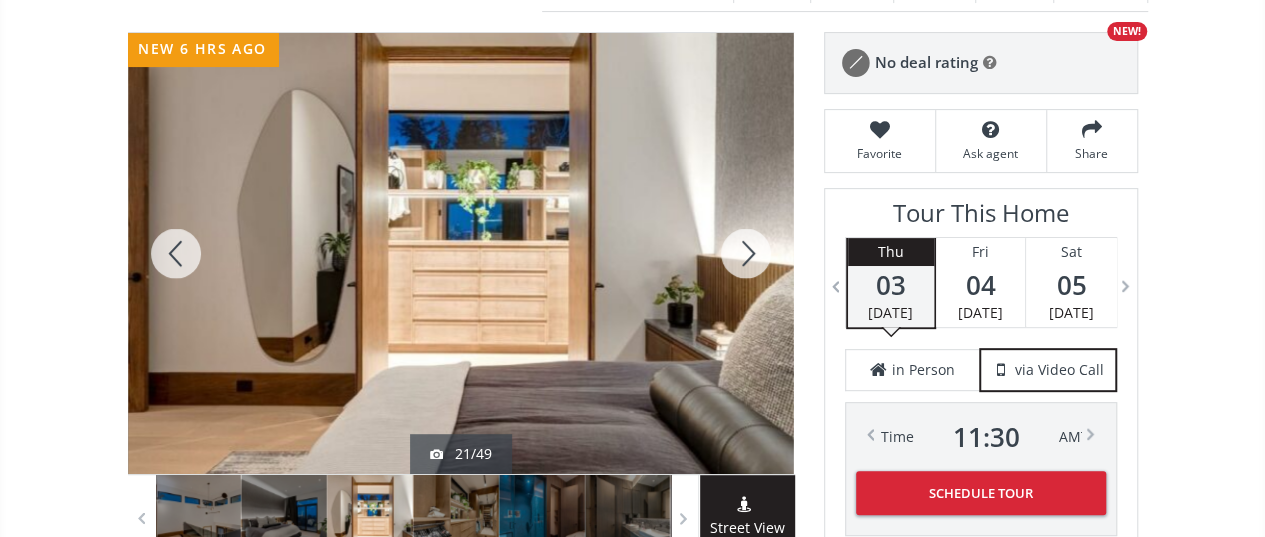 click at bounding box center (746, 253) 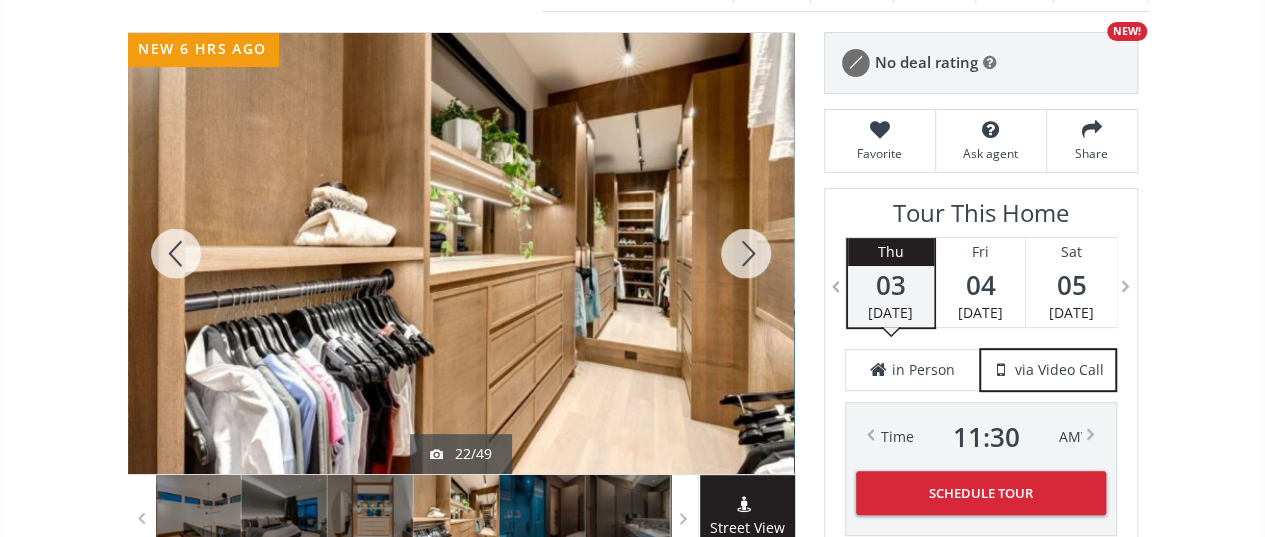 click at bounding box center [746, 253] 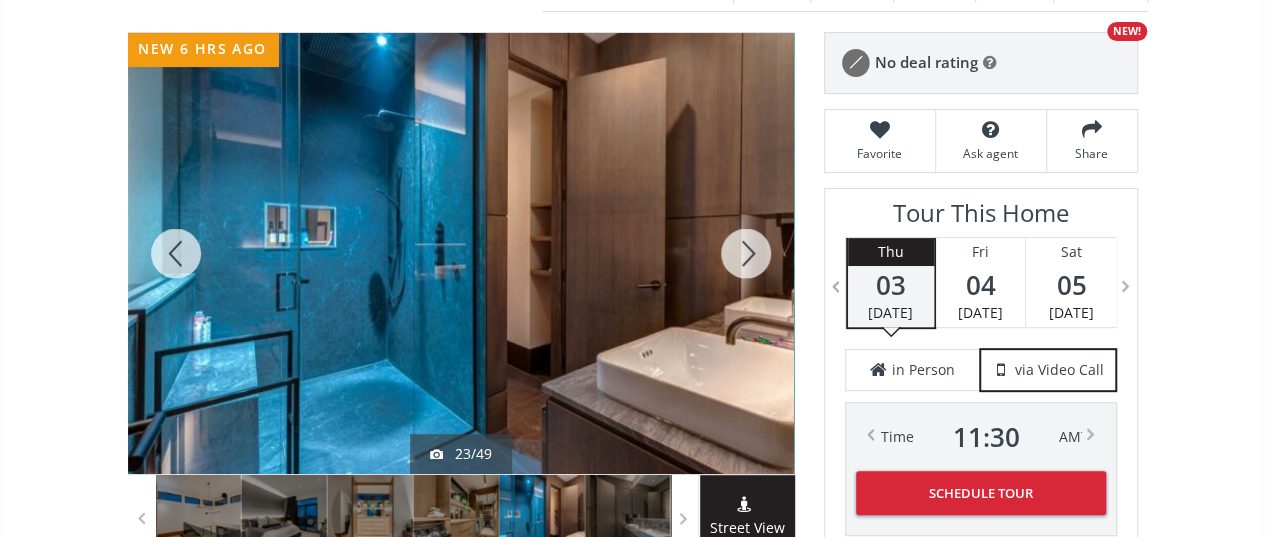 click at bounding box center [746, 253] 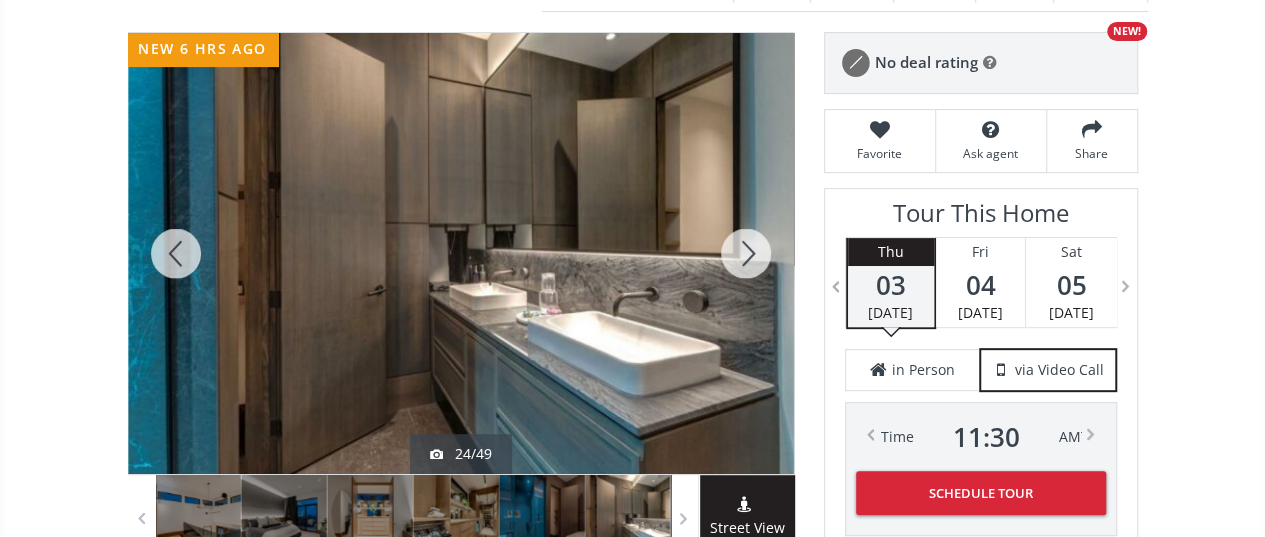 click at bounding box center (746, 253) 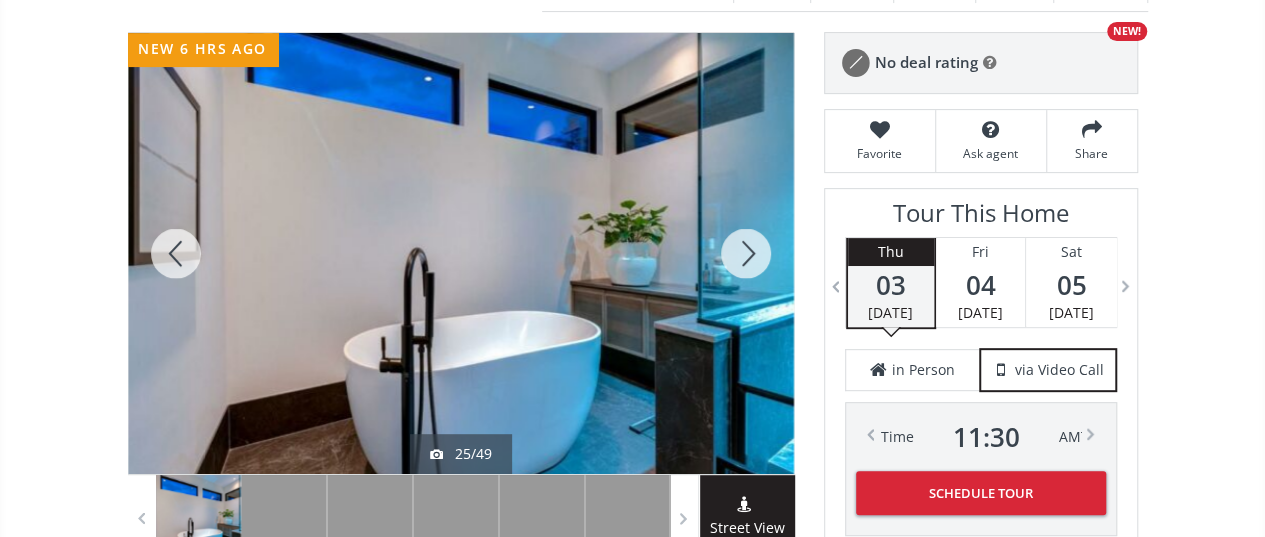 click at bounding box center (746, 253) 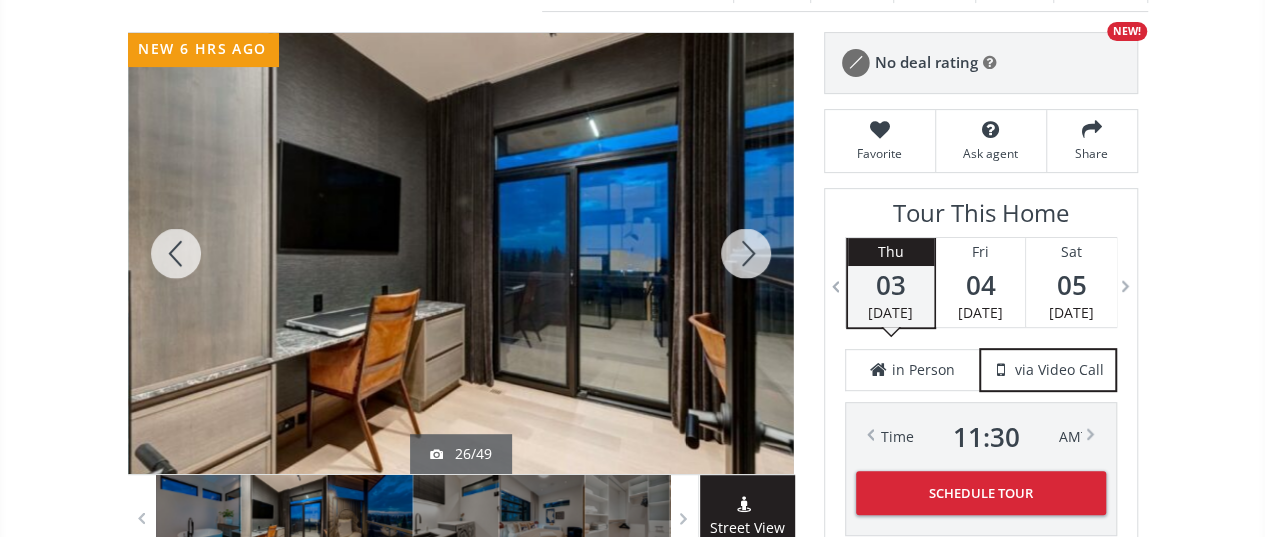click at bounding box center [746, 253] 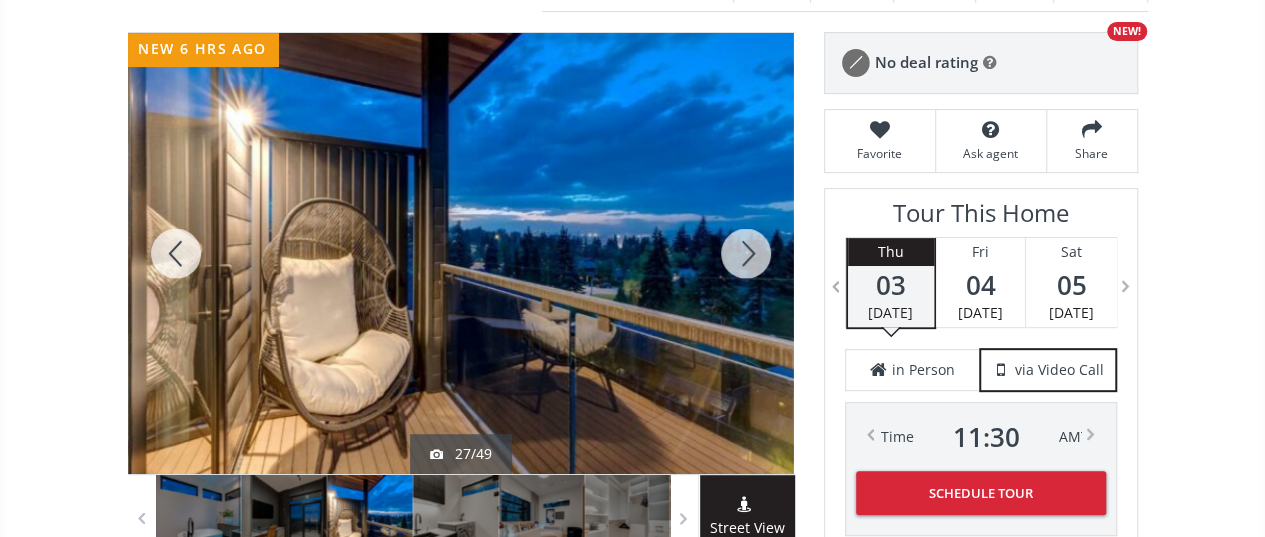 click at bounding box center (746, 253) 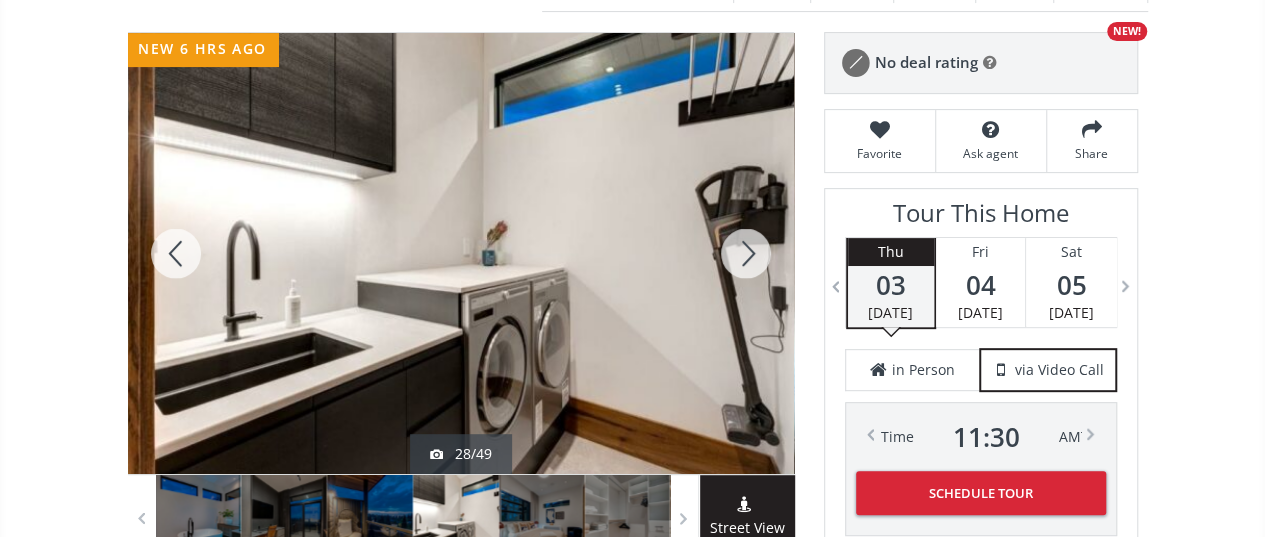 click at bounding box center [176, 253] 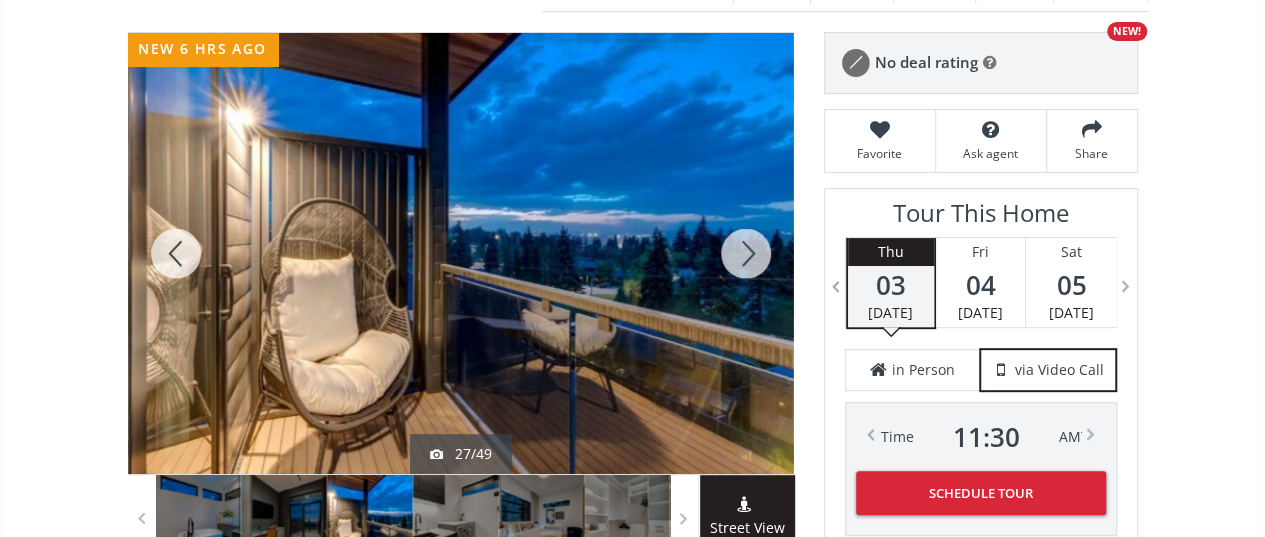 click at bounding box center (746, 253) 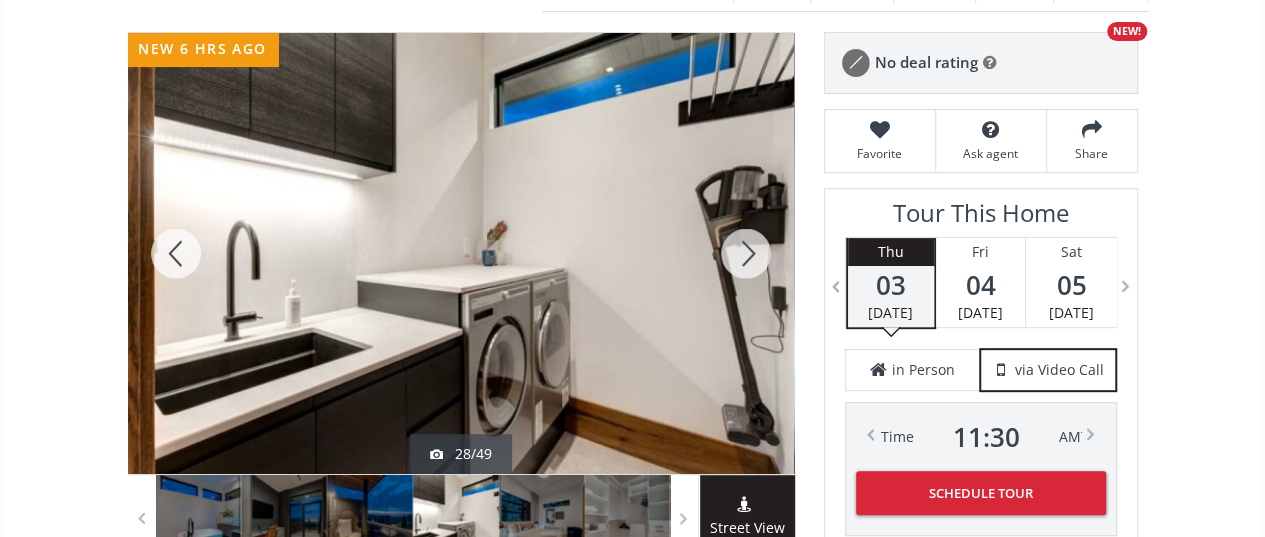 click at bounding box center (746, 253) 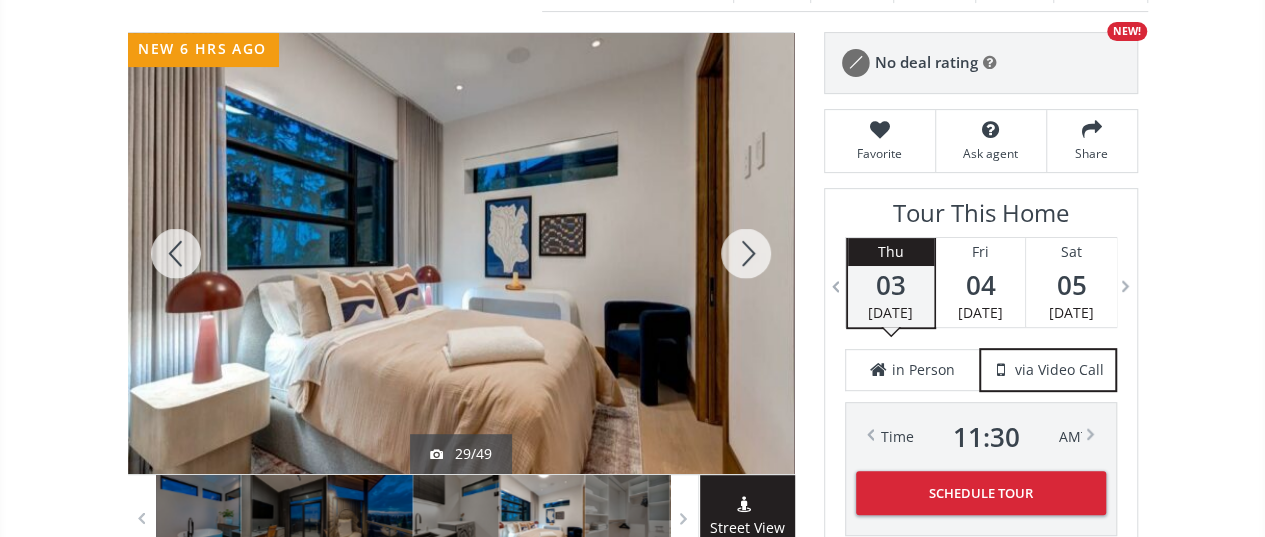 click at bounding box center (746, 253) 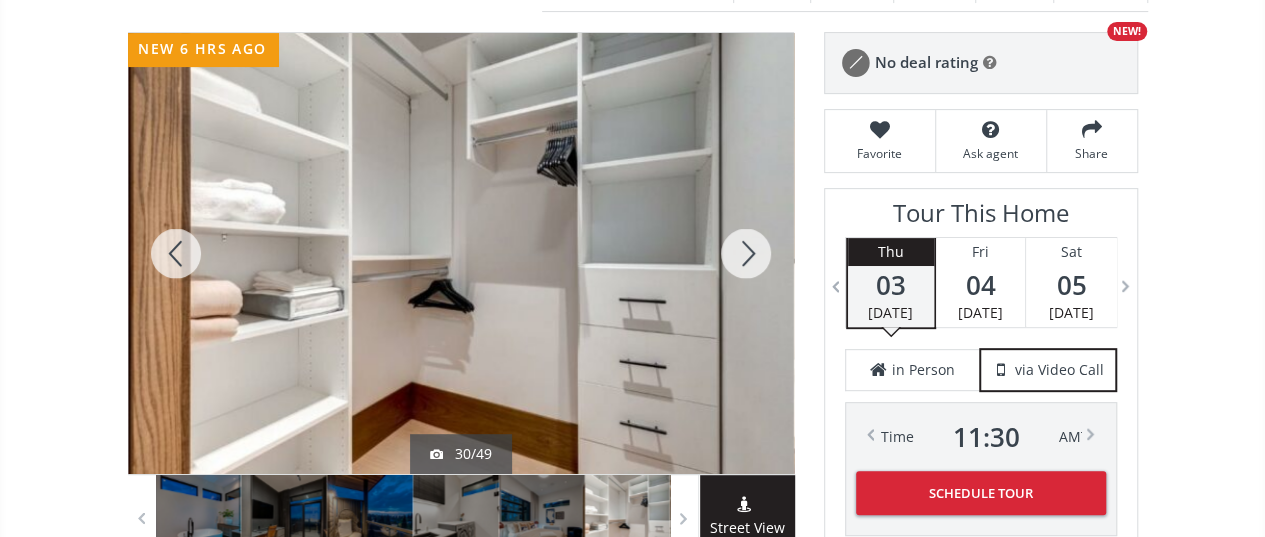 click at bounding box center (746, 253) 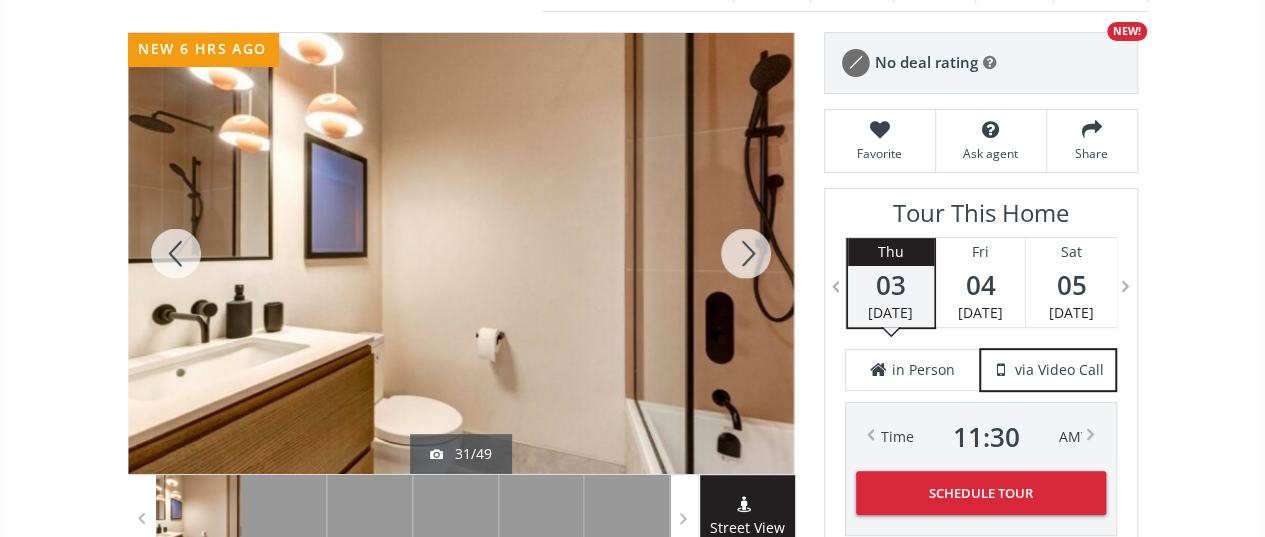 click at bounding box center [746, 253] 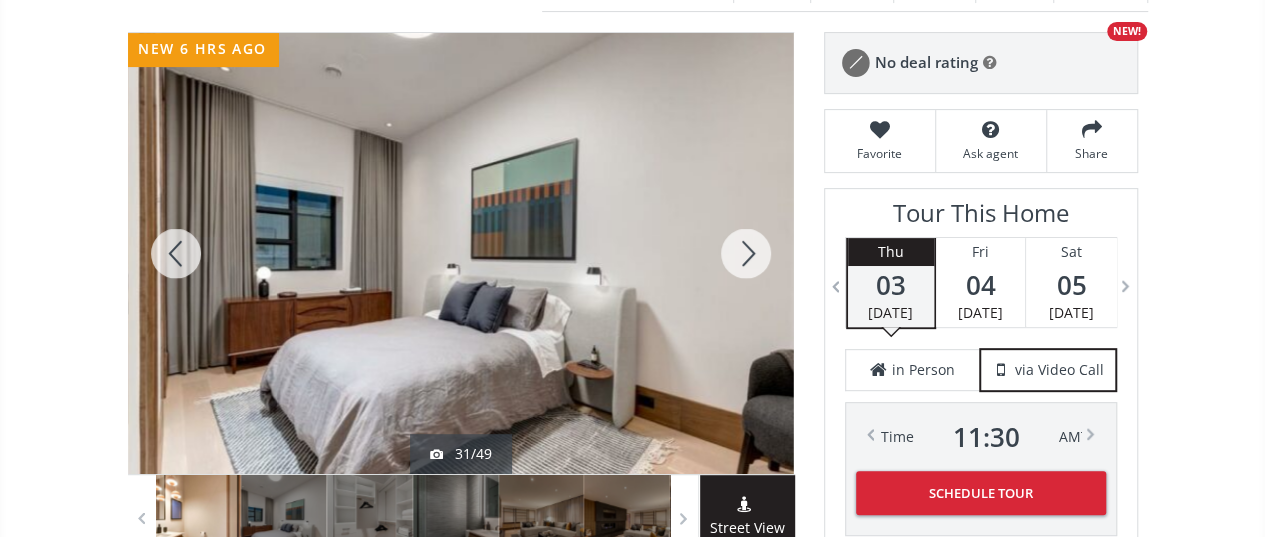 click at bounding box center (746, 253) 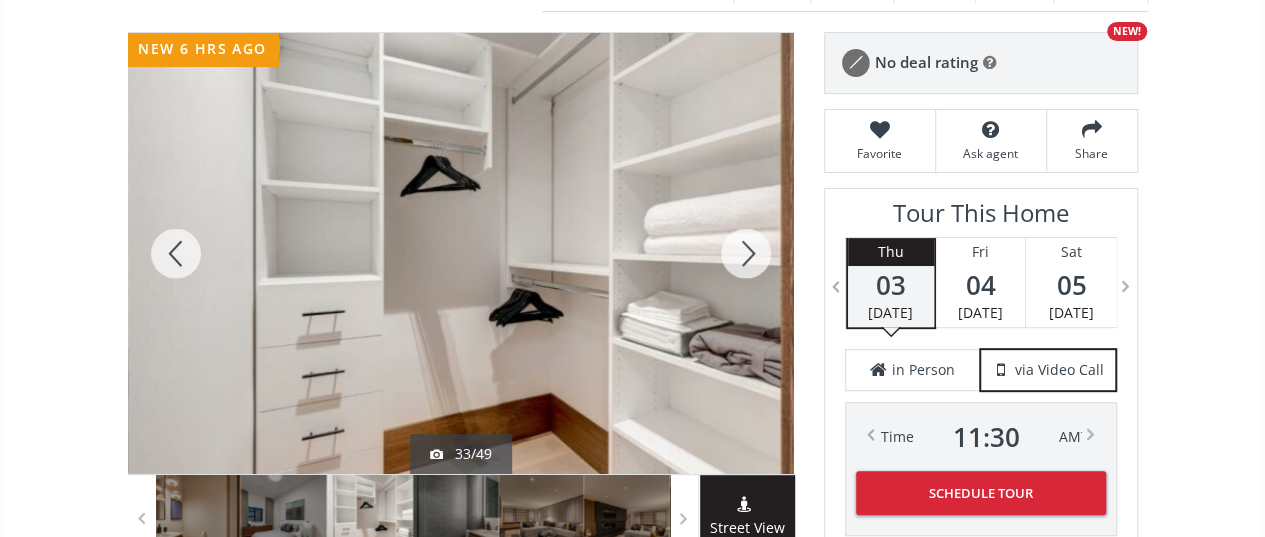 click at bounding box center (746, 253) 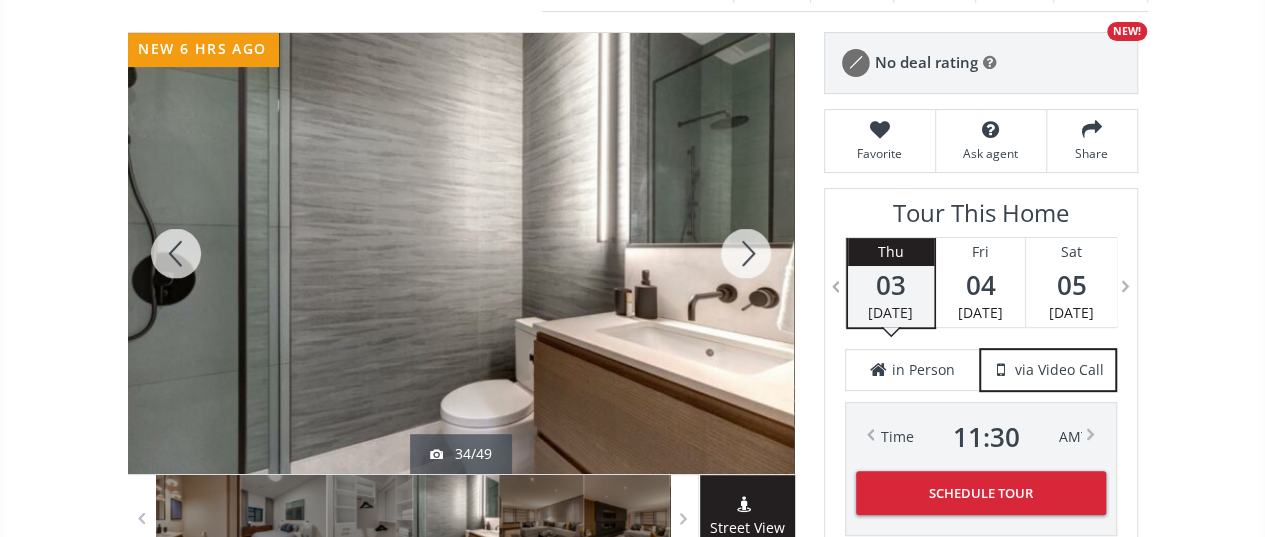 click at bounding box center (746, 253) 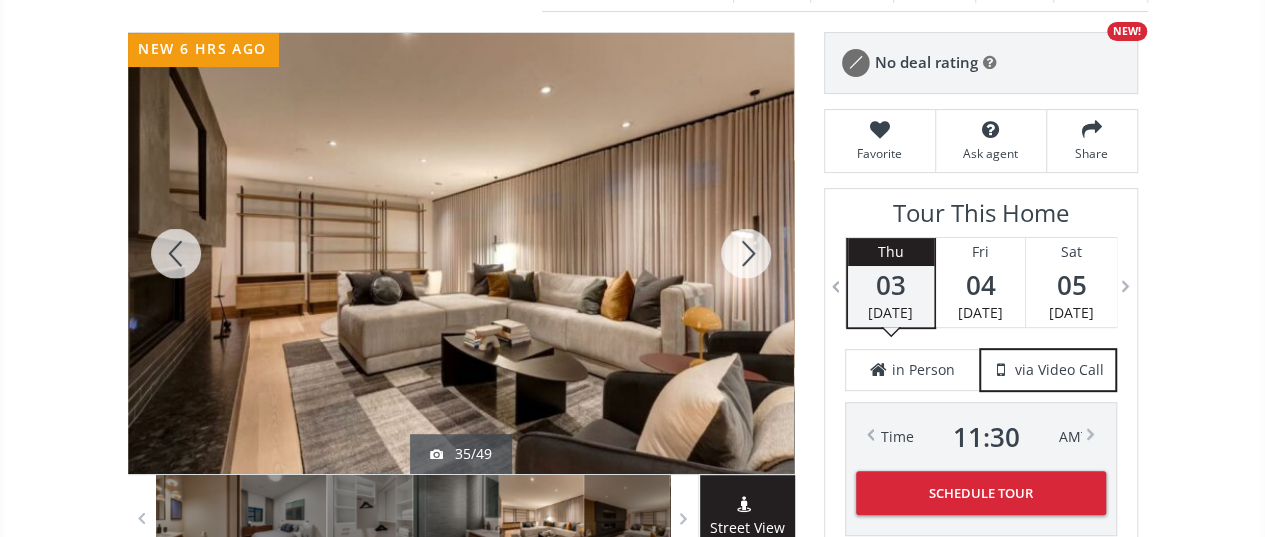 click at bounding box center (746, 253) 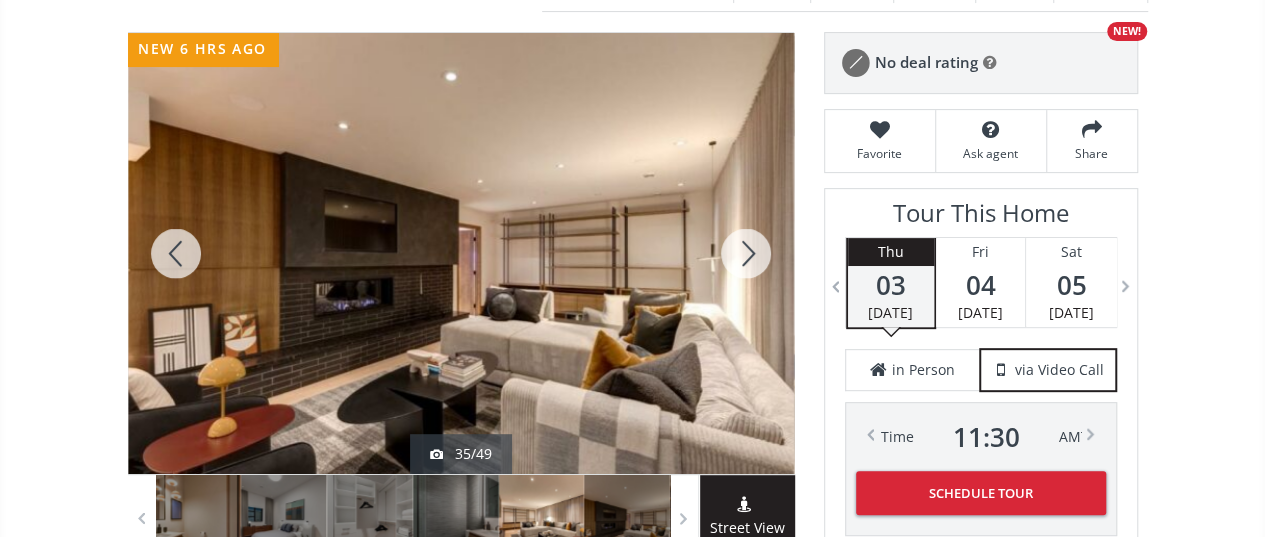 click at bounding box center (746, 253) 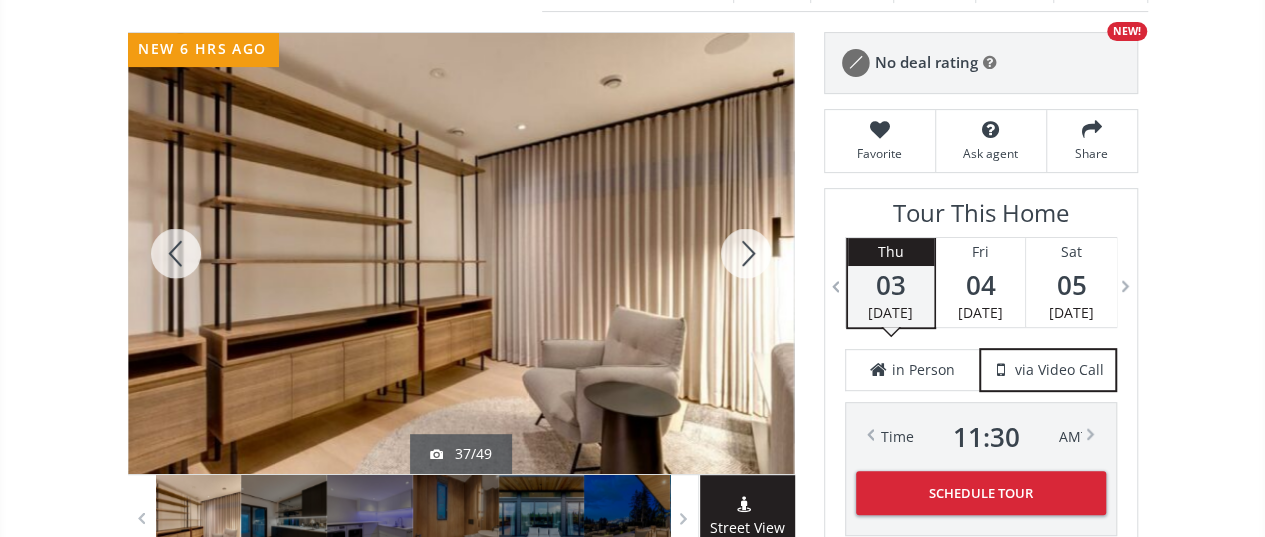 click at bounding box center [746, 253] 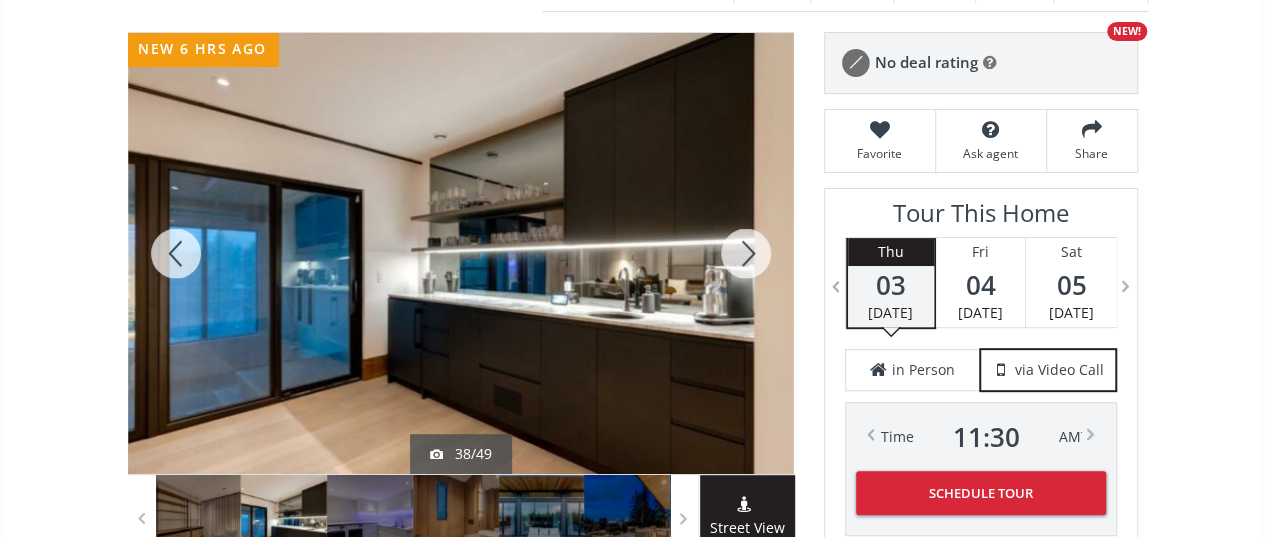 click at bounding box center [746, 253] 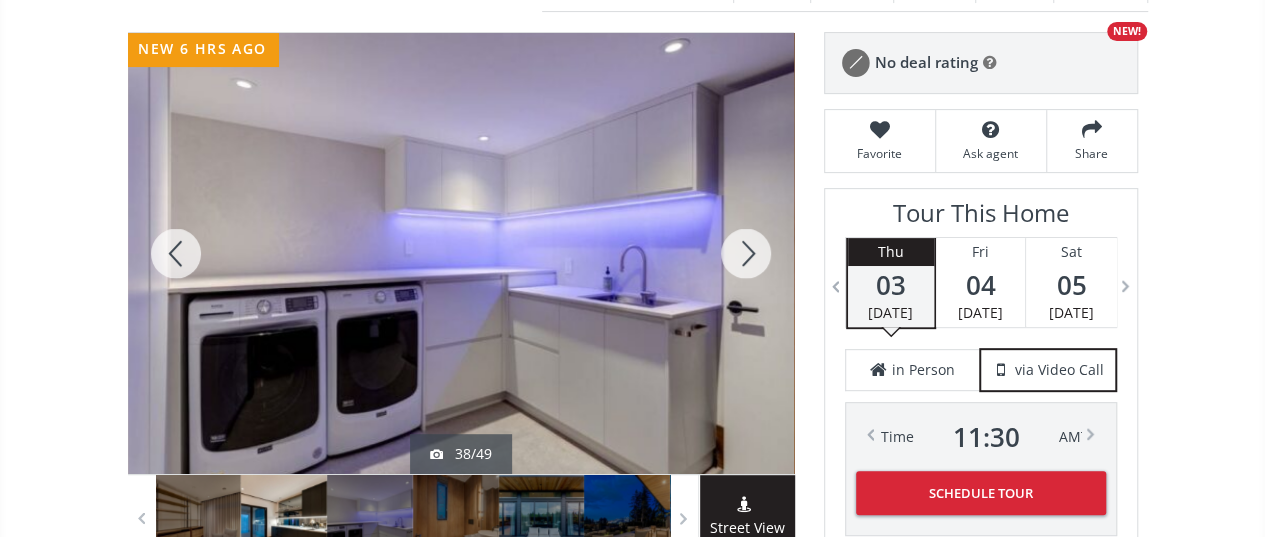 click at bounding box center [746, 253] 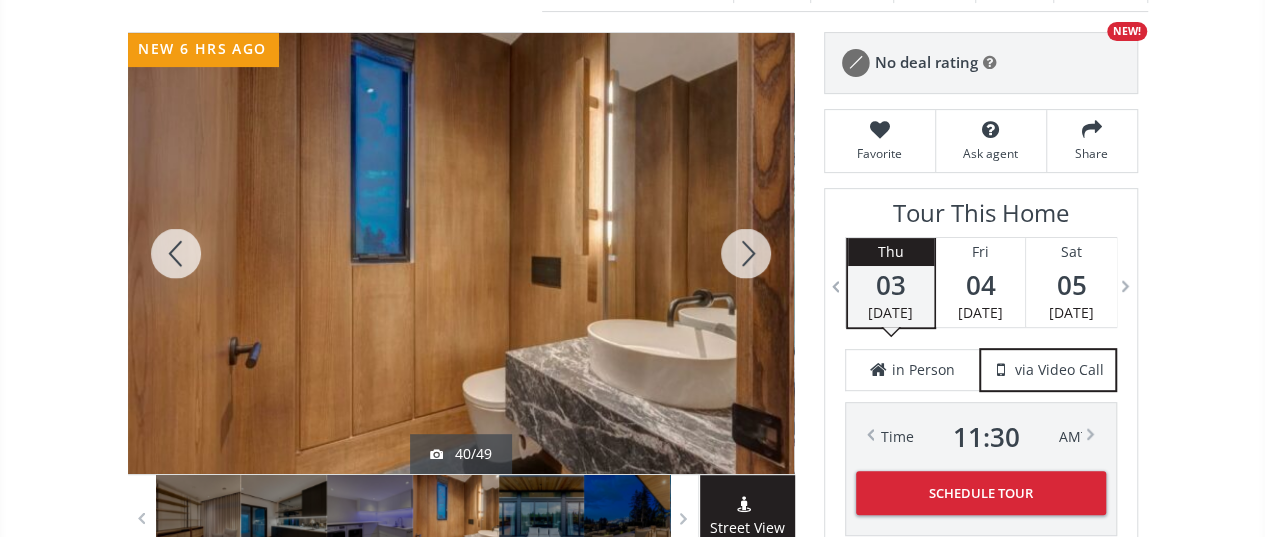 click at bounding box center (746, 253) 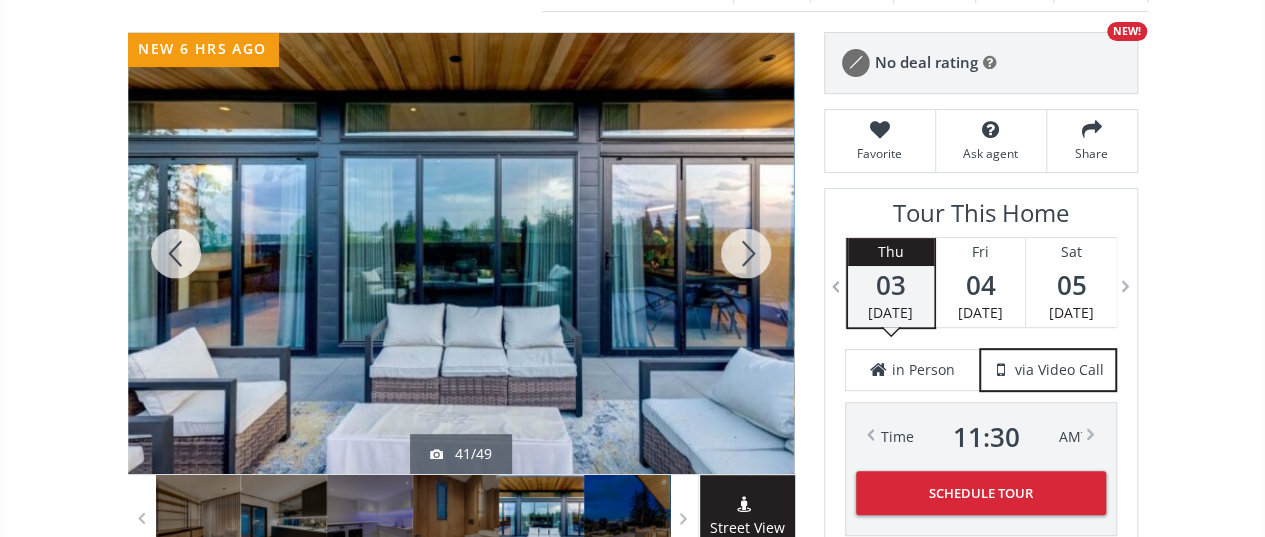 click at bounding box center (746, 253) 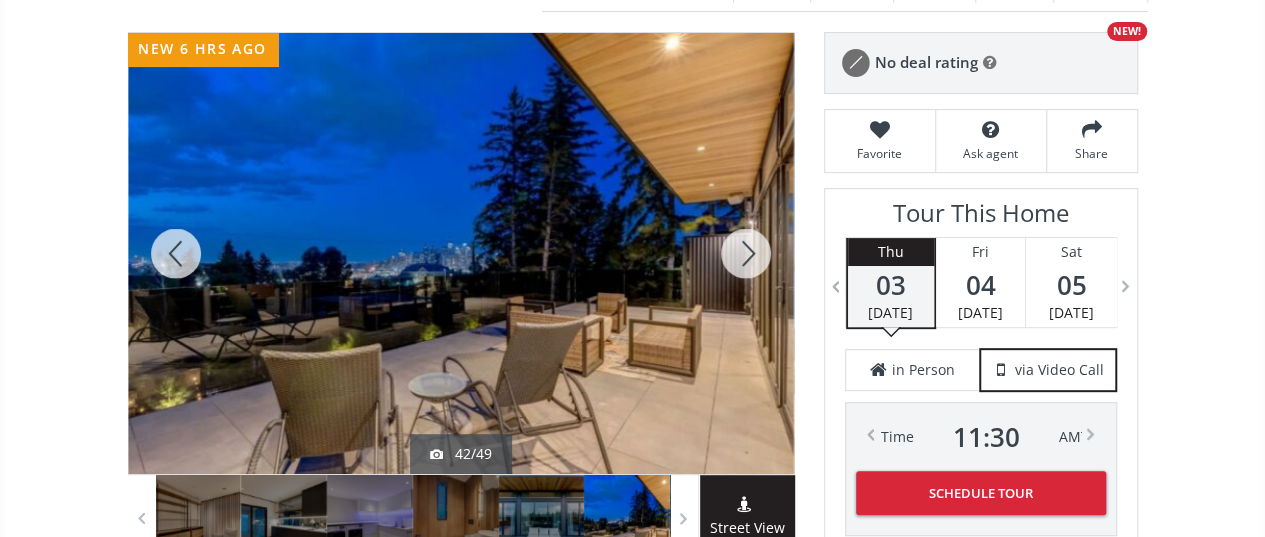 click at bounding box center (746, 253) 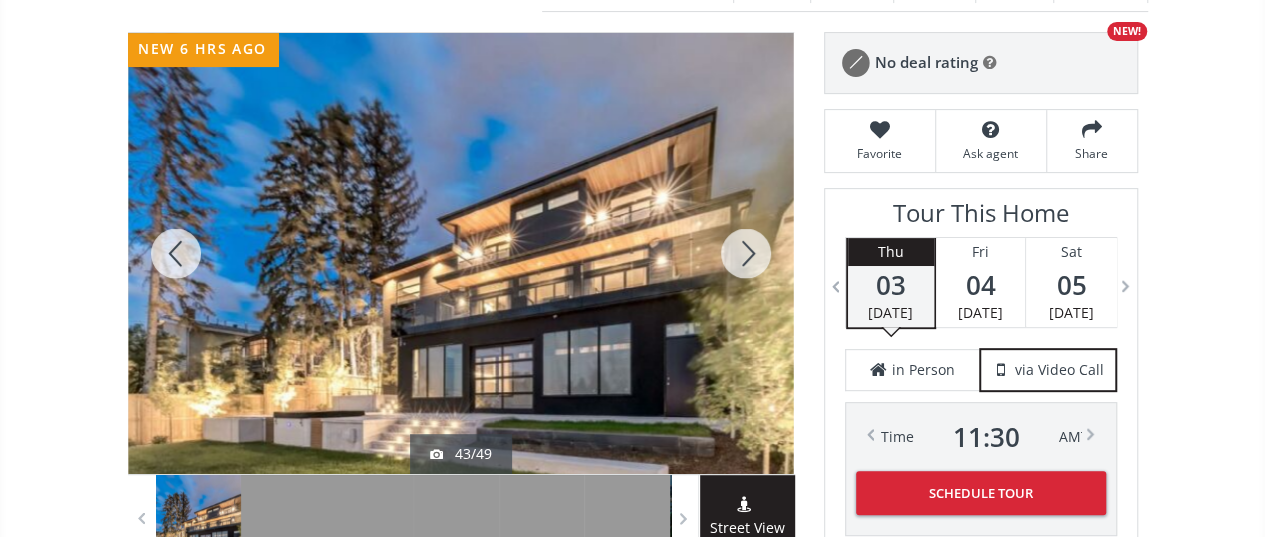 click at bounding box center (176, 253) 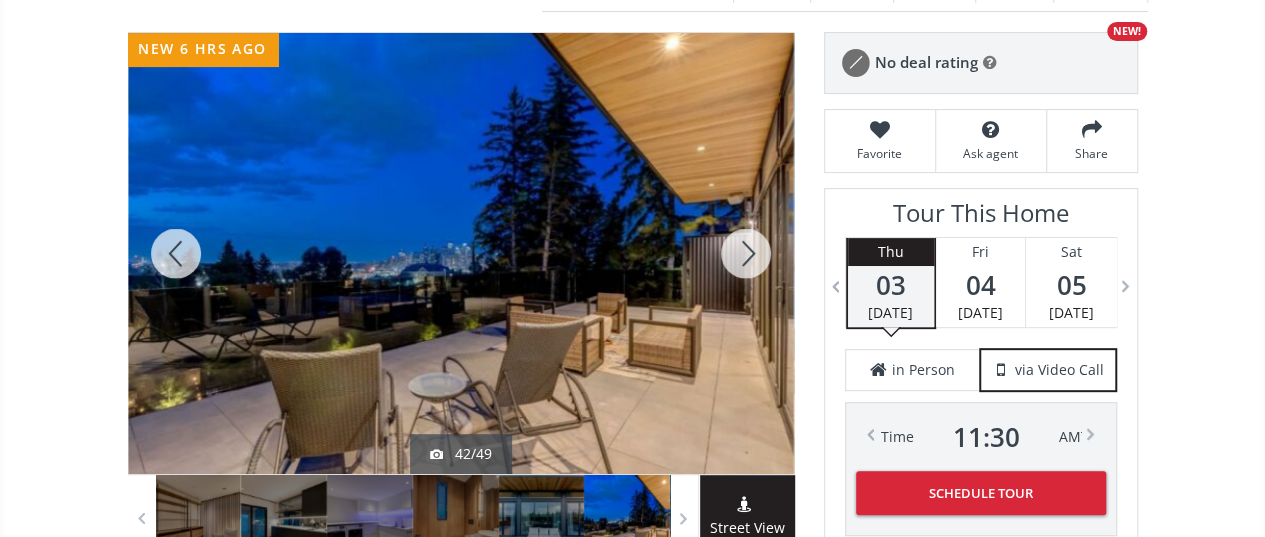 click at bounding box center (746, 253) 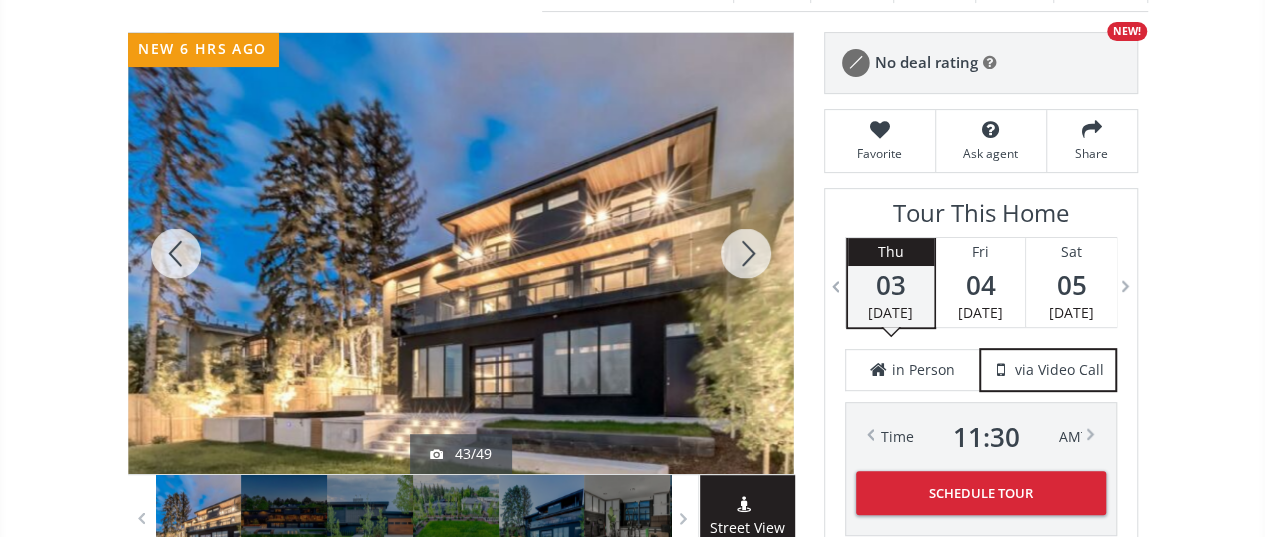 click at bounding box center (746, 253) 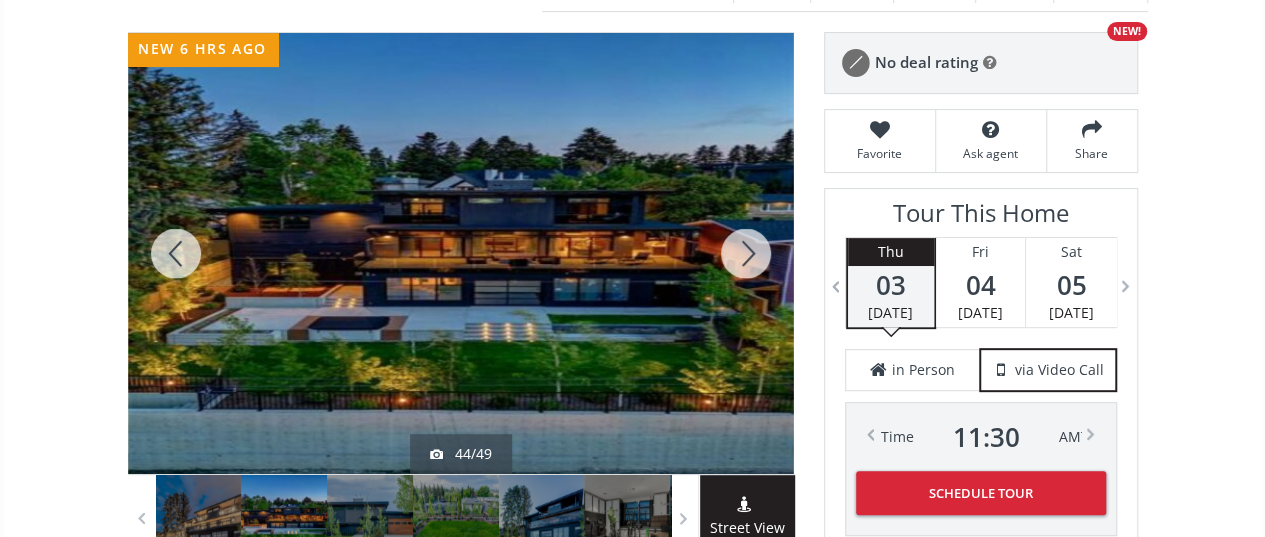 click at bounding box center [746, 253] 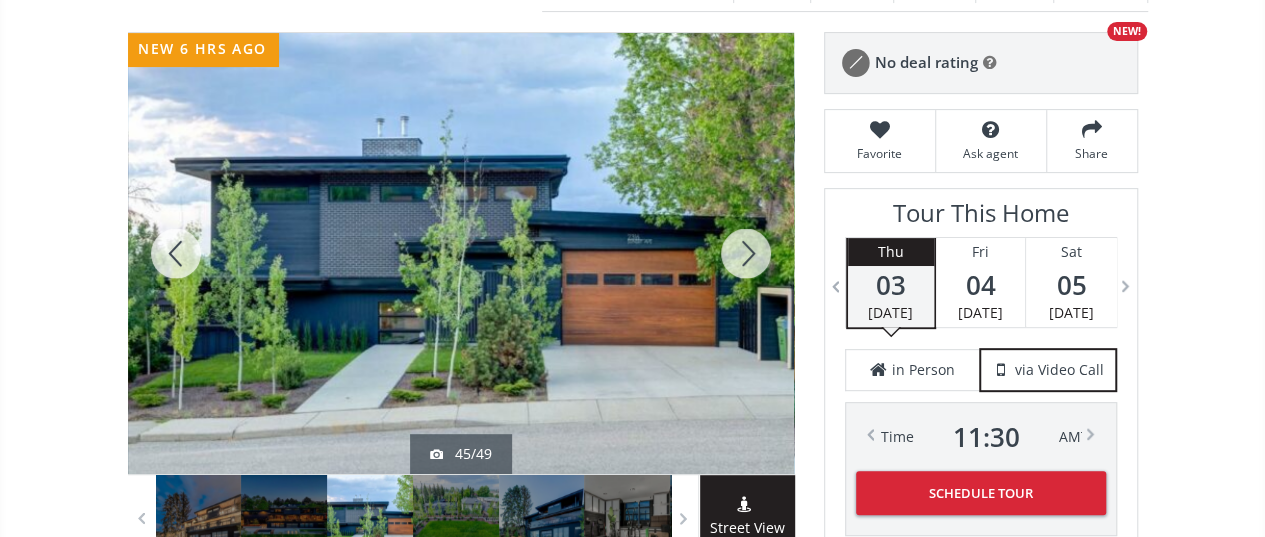 click at bounding box center (746, 253) 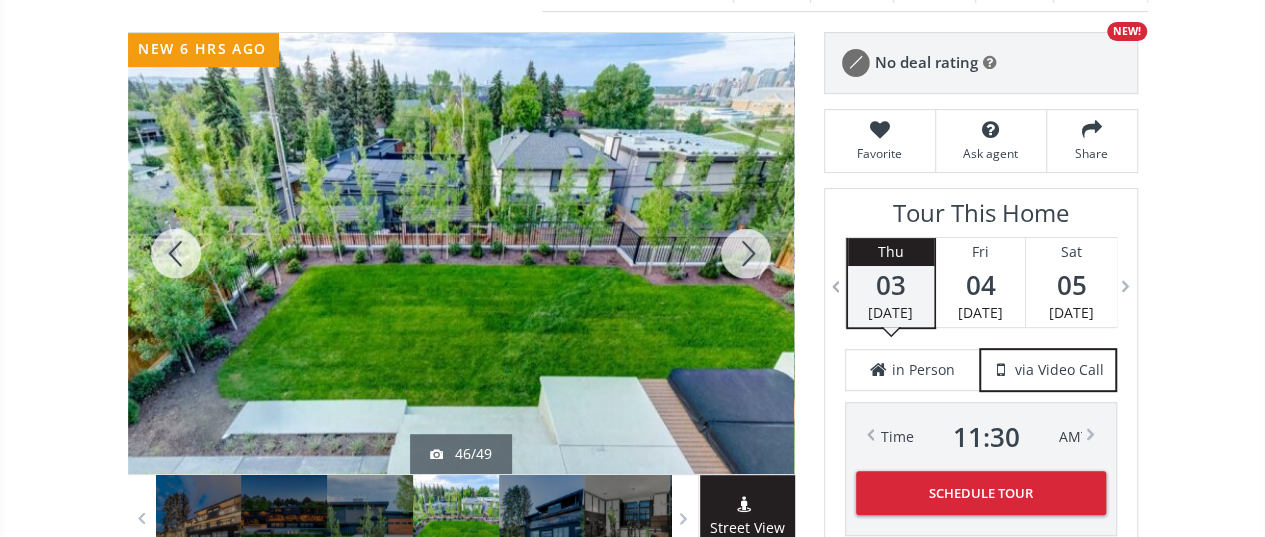 click at bounding box center (746, 253) 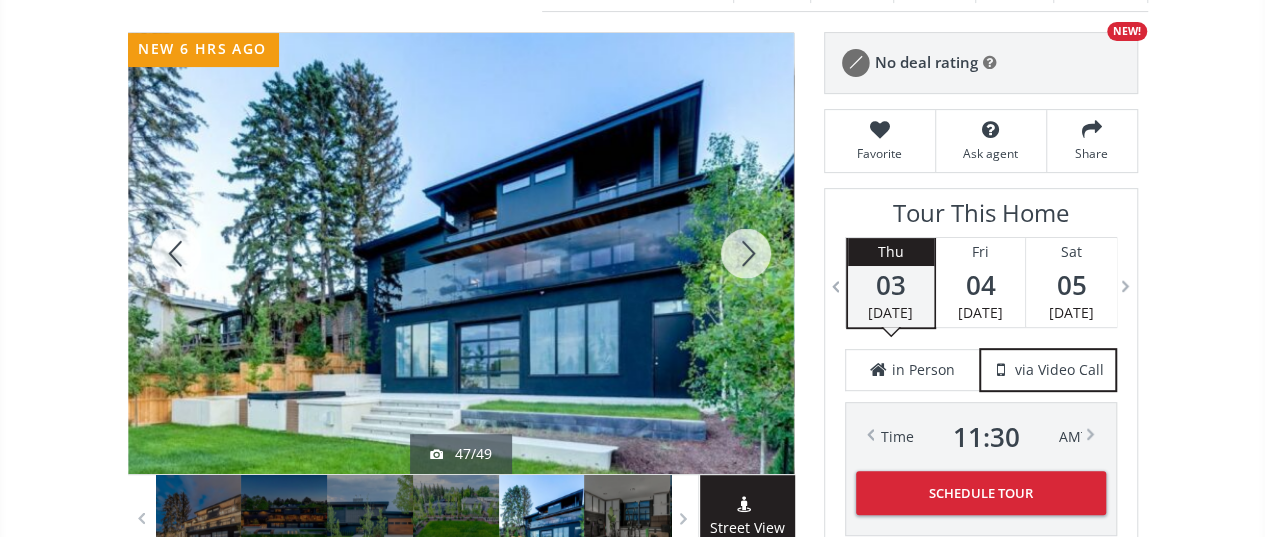 click at bounding box center (746, 253) 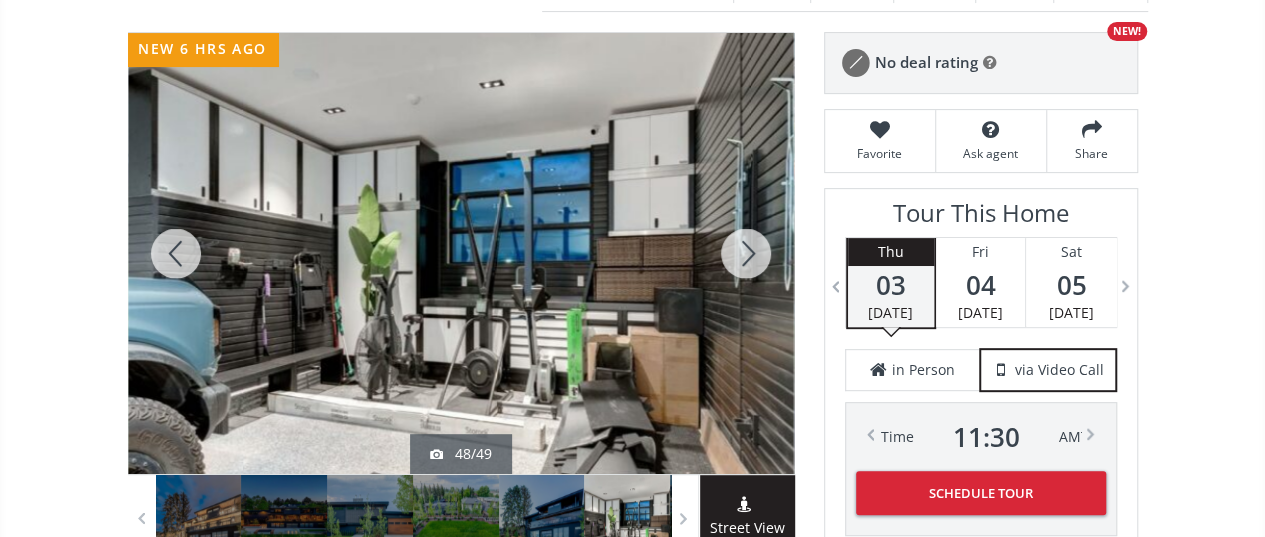 click at bounding box center [746, 253] 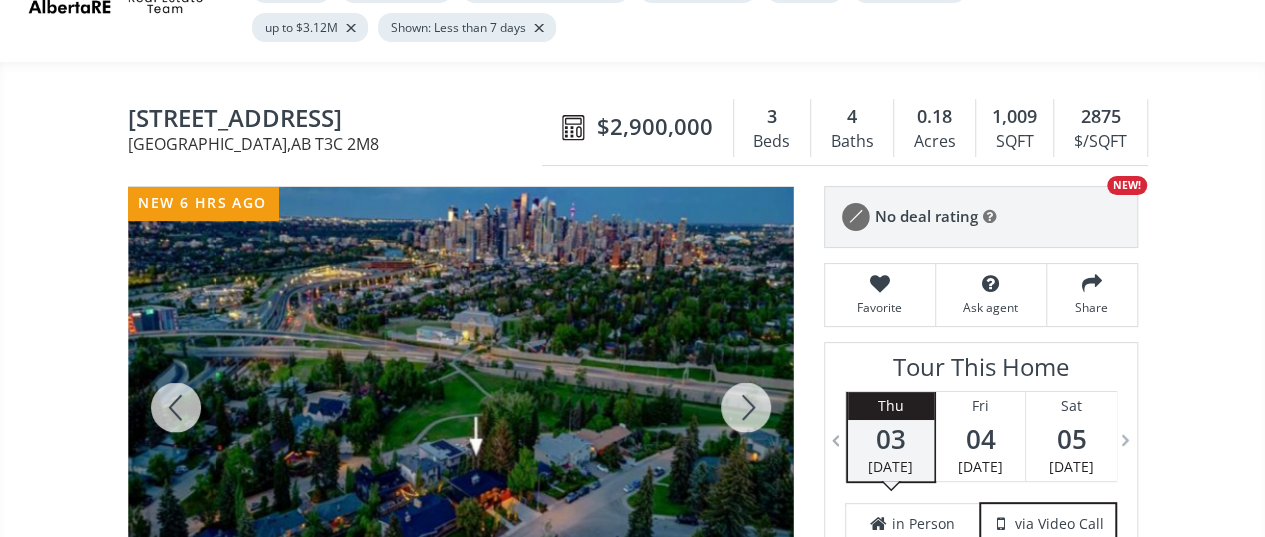 scroll, scrollTop: 0, scrollLeft: 0, axis: both 